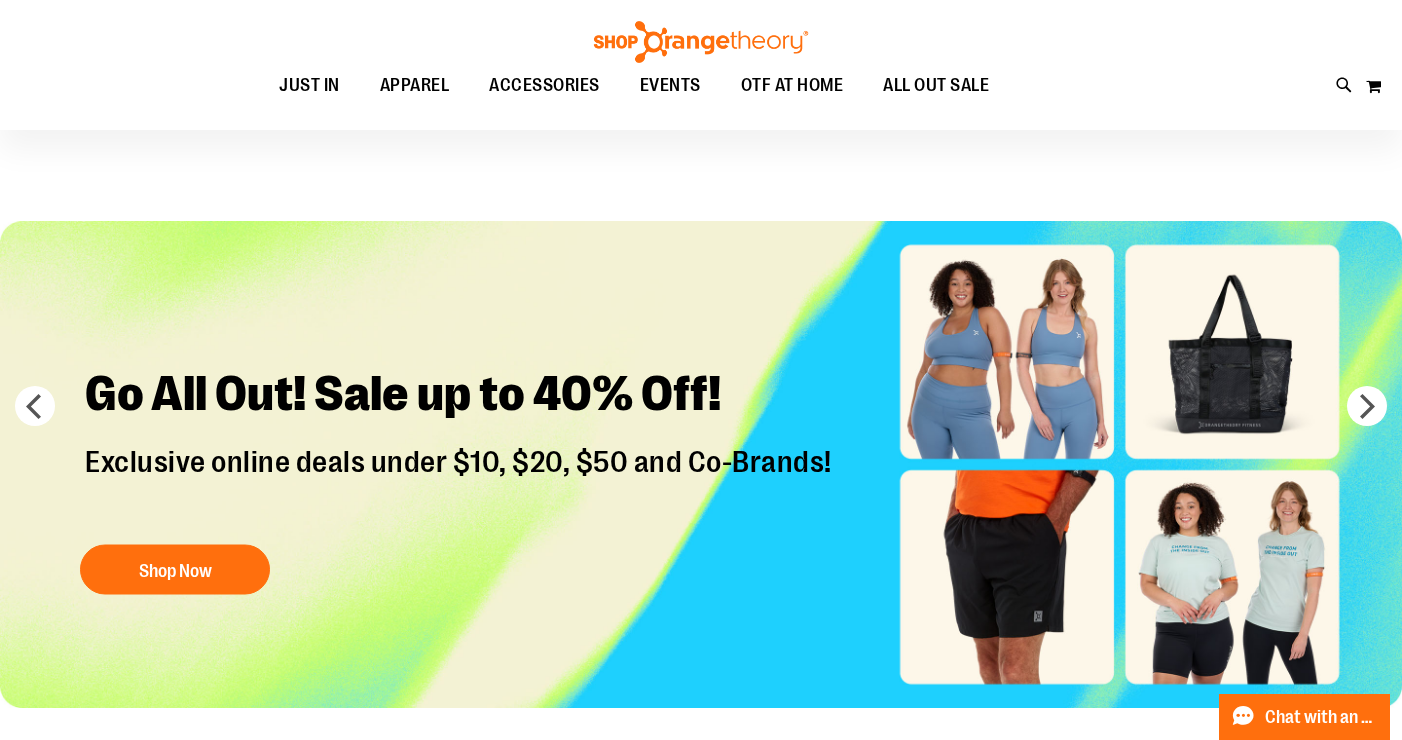 scroll, scrollTop: 0, scrollLeft: 0, axis: both 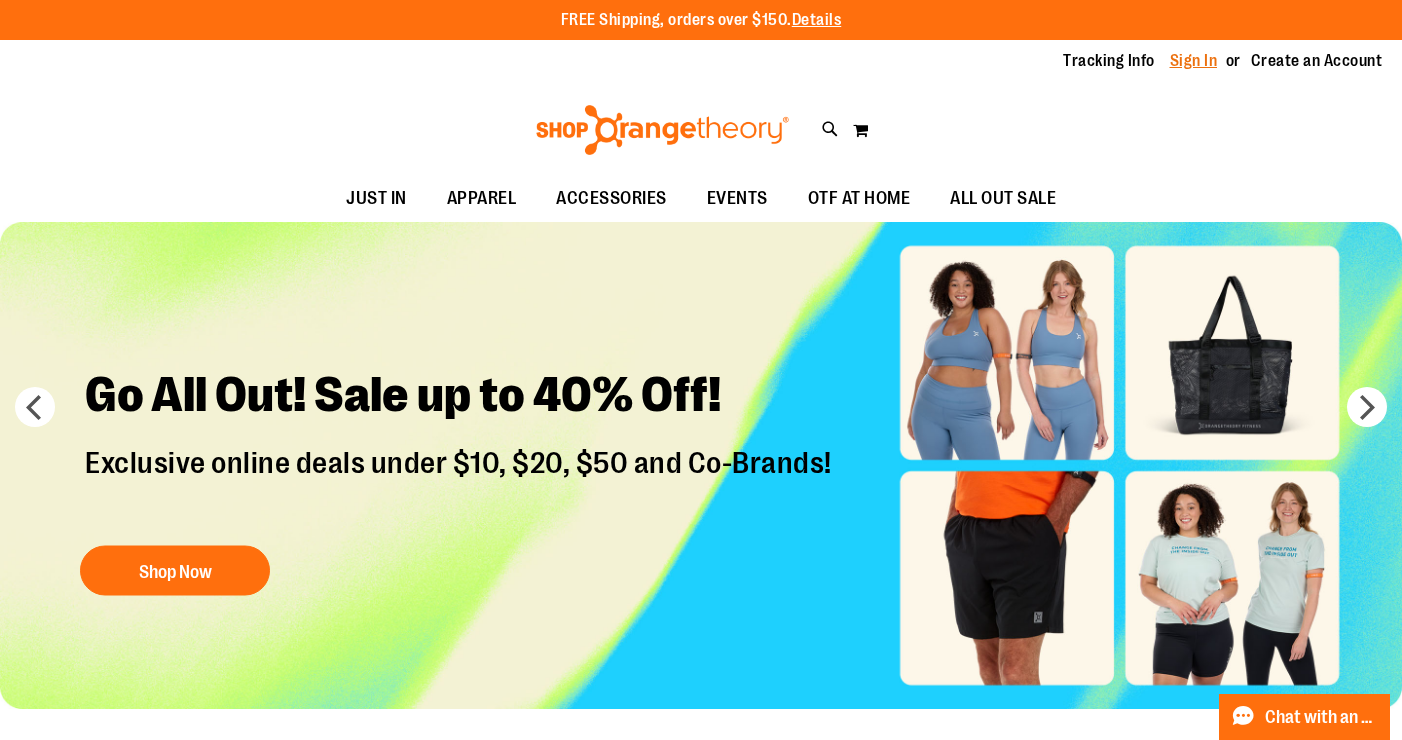 click on "Sign In" at bounding box center (1194, 61) 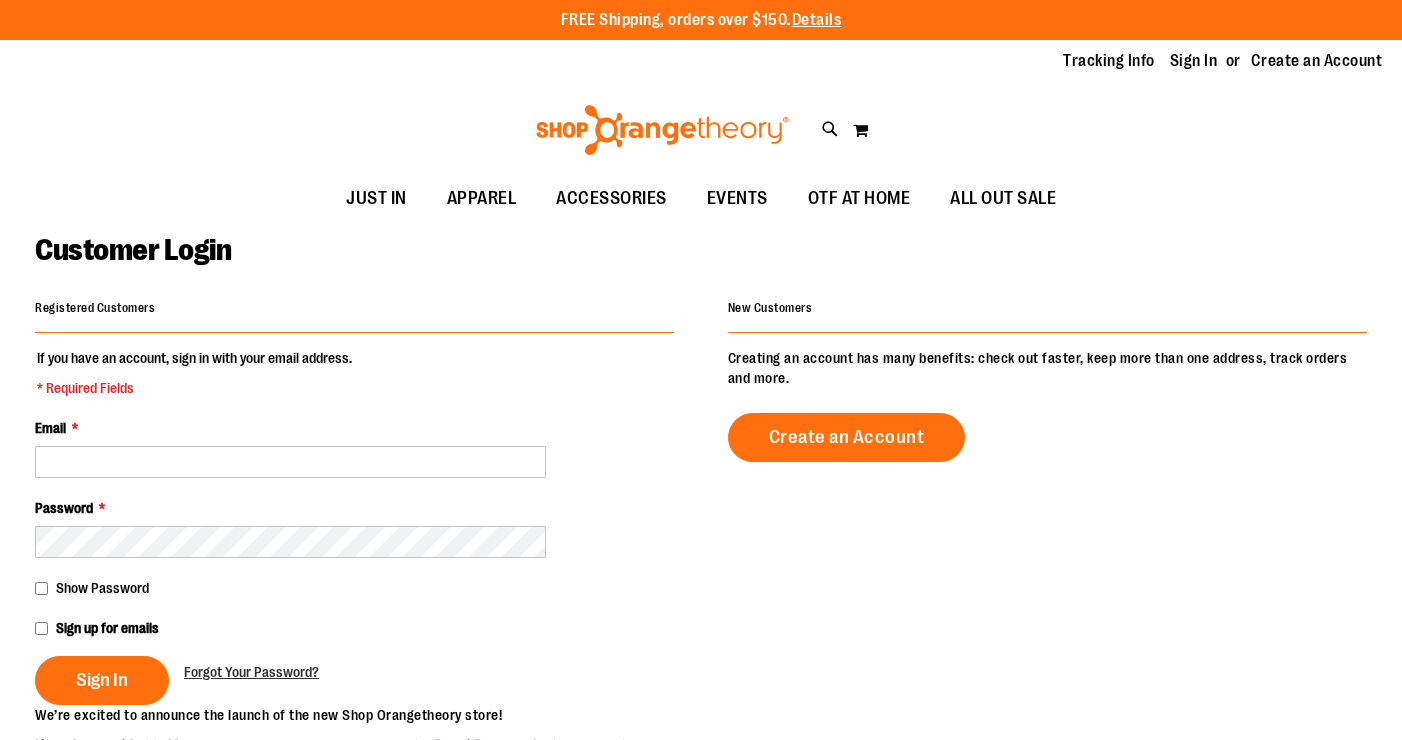 scroll, scrollTop: 0, scrollLeft: 0, axis: both 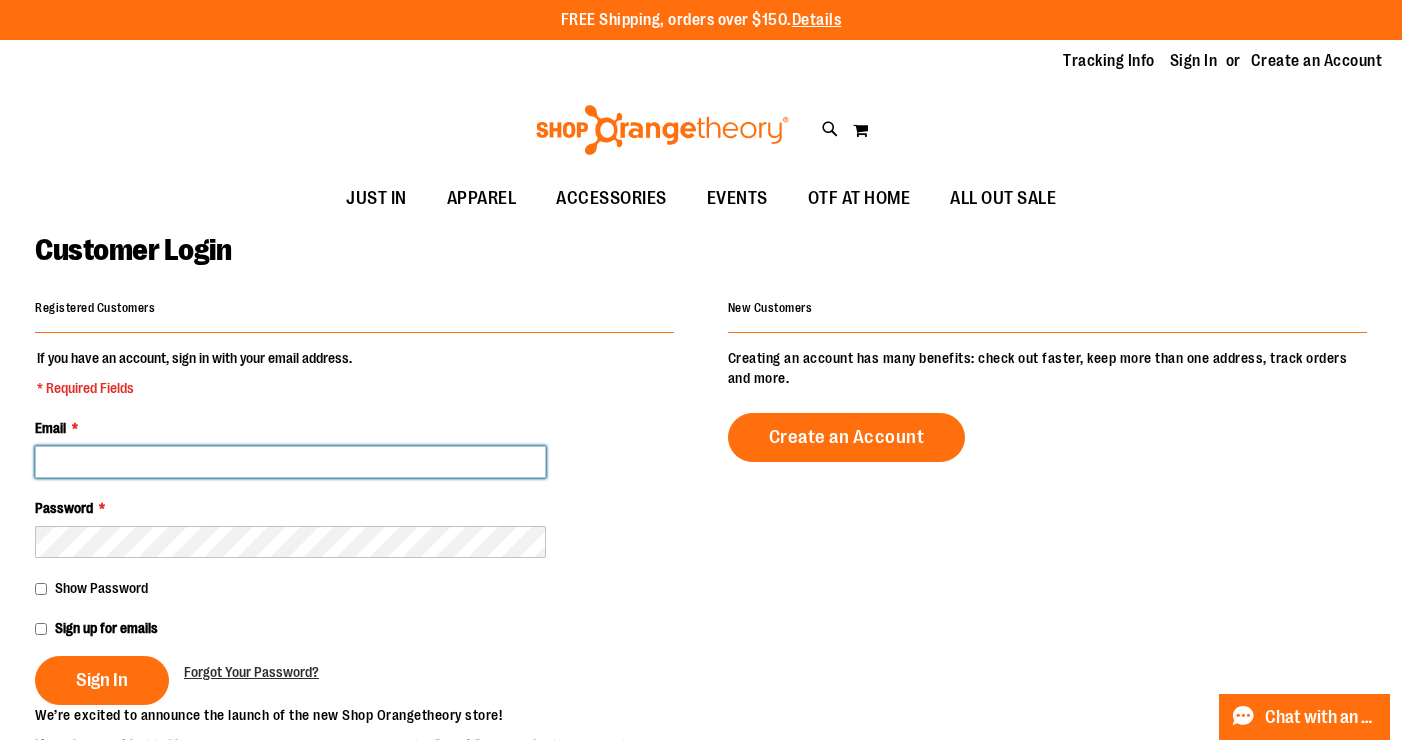 type on "**********" 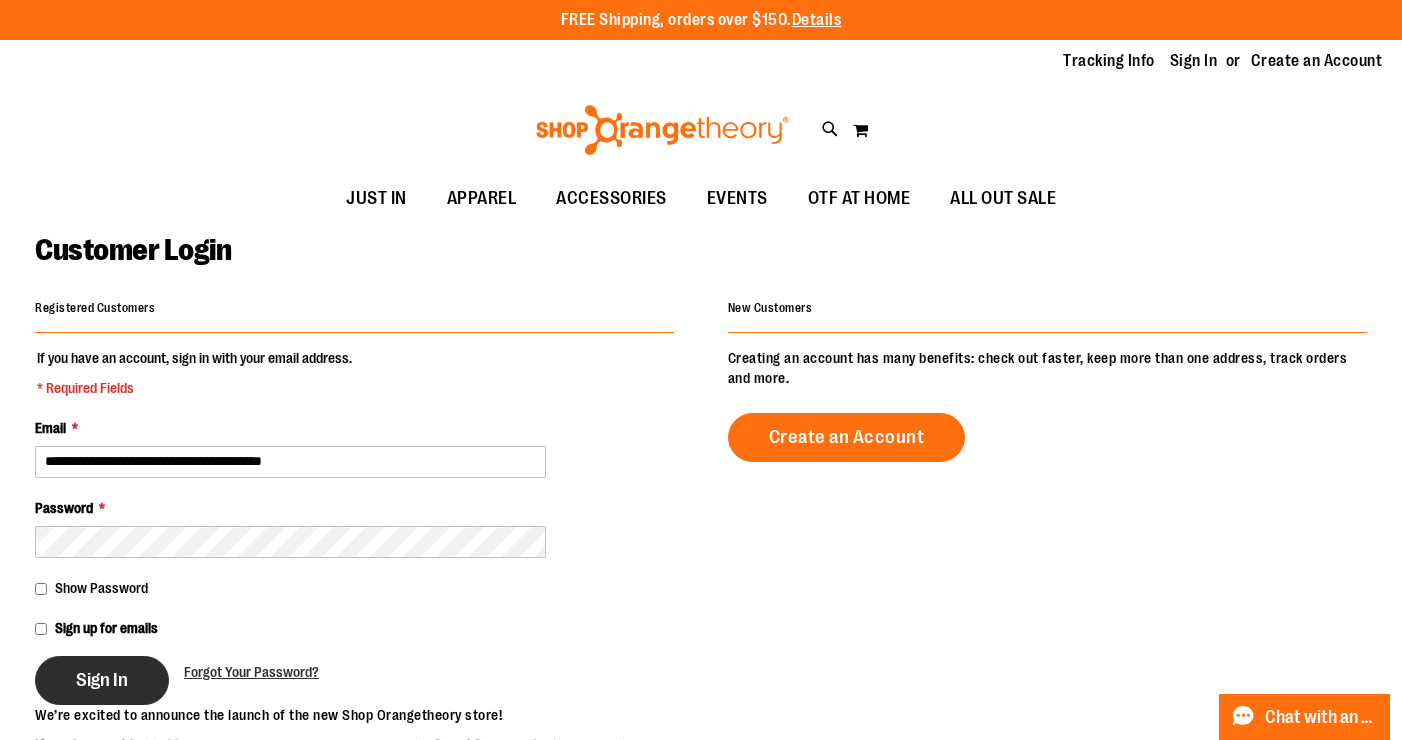 click on "Sign In" at bounding box center (102, 680) 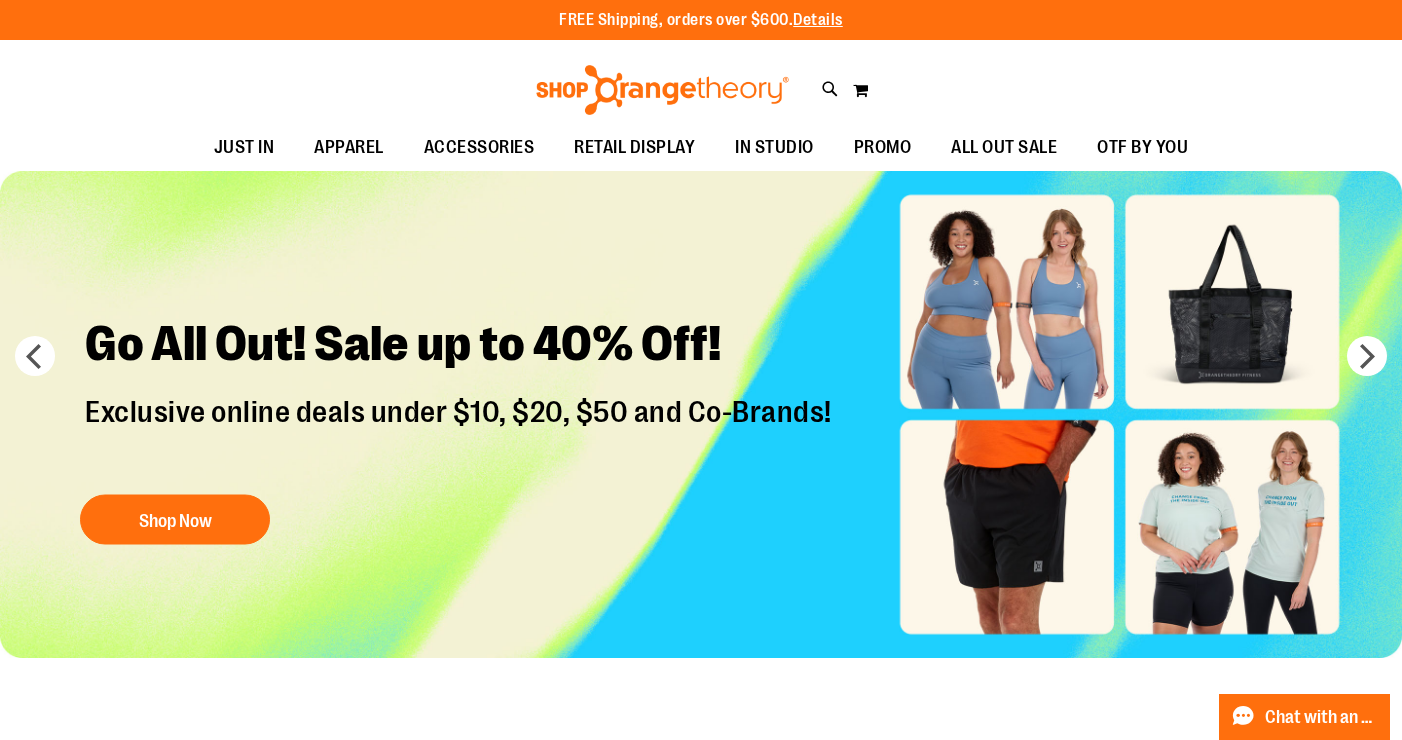 scroll, scrollTop: 0, scrollLeft: 0, axis: both 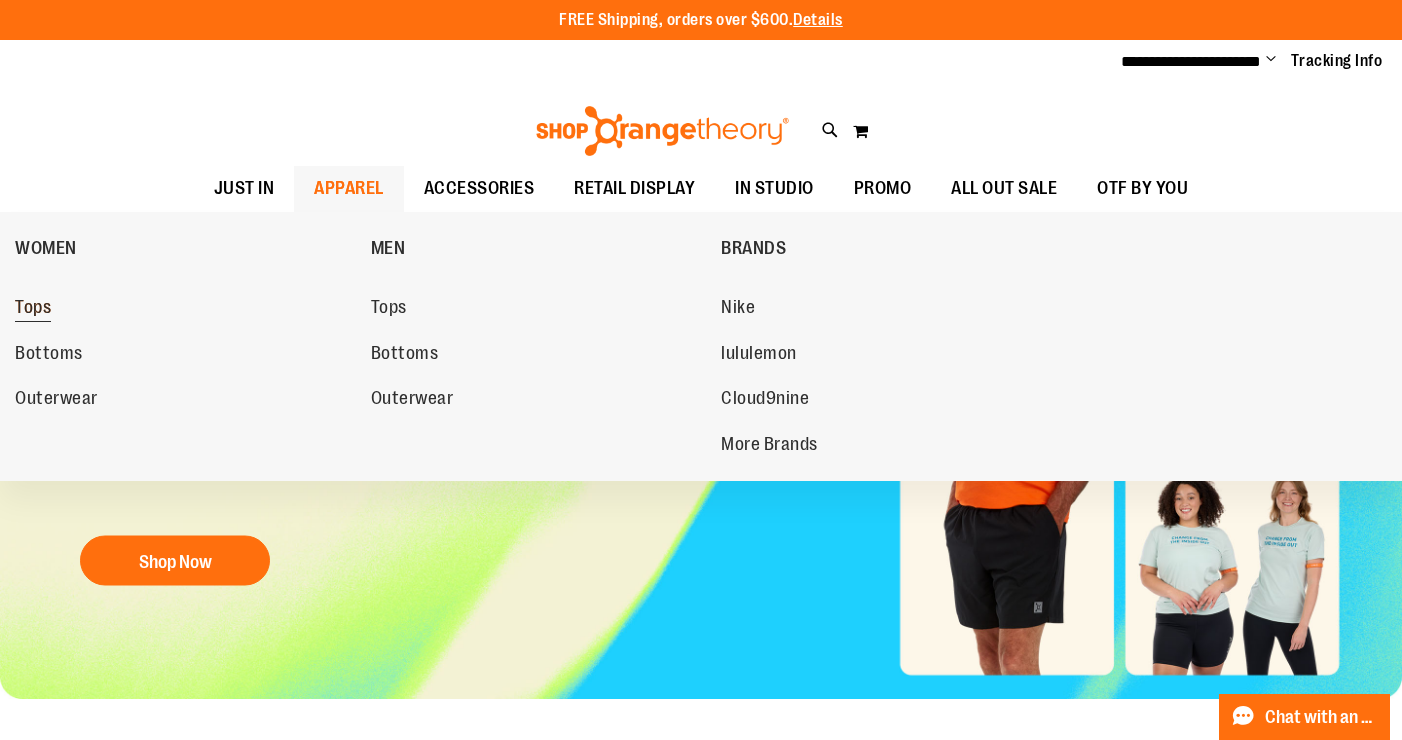 click on "Tops" at bounding box center [183, 308] 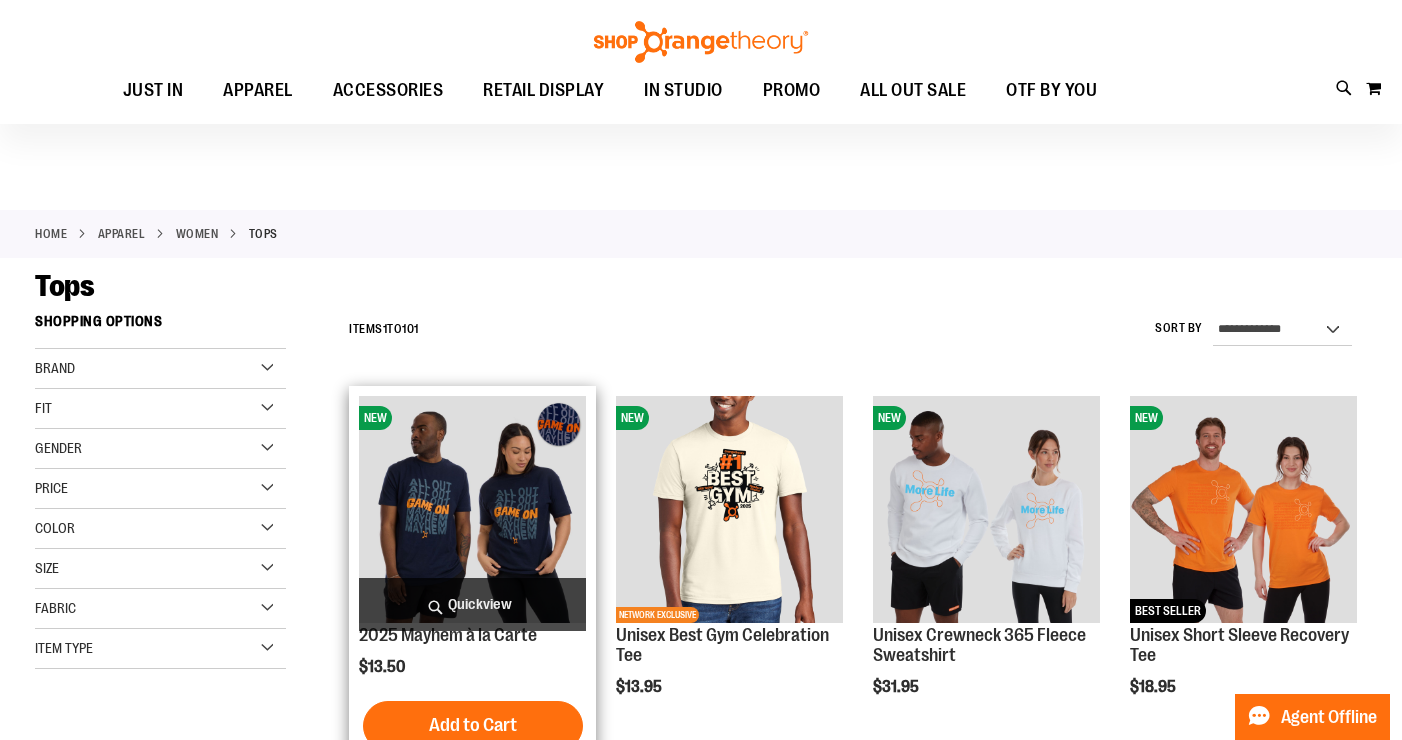 scroll, scrollTop: 72, scrollLeft: 0, axis: vertical 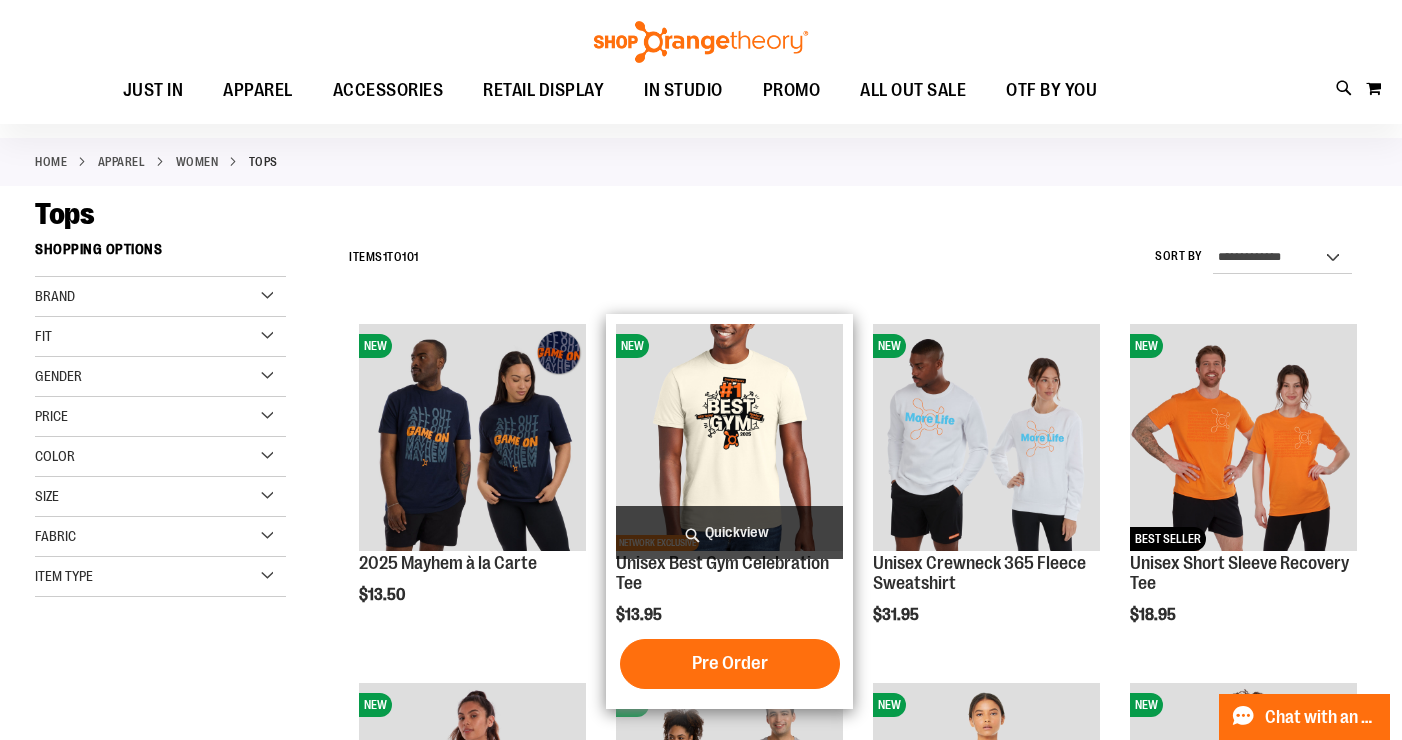click at bounding box center (729, 437) 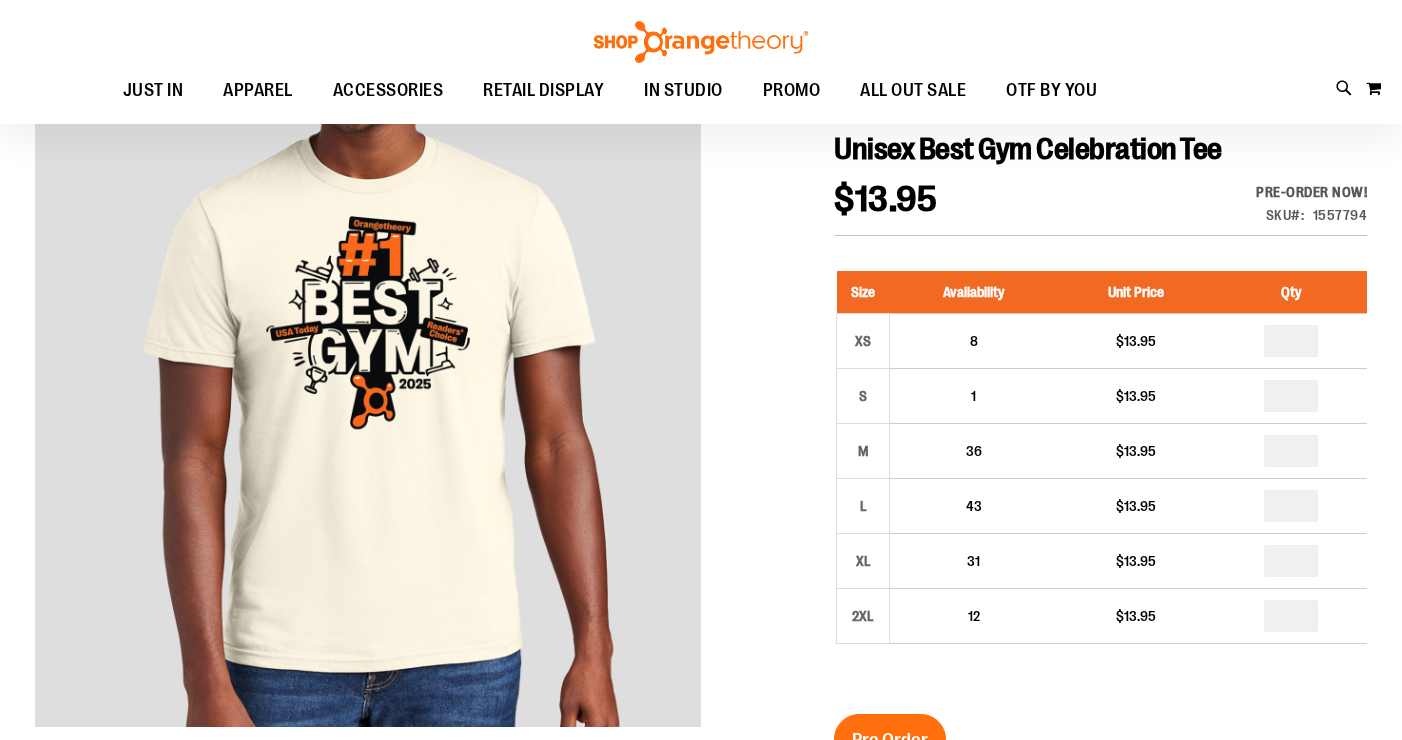 scroll, scrollTop: 153, scrollLeft: 0, axis: vertical 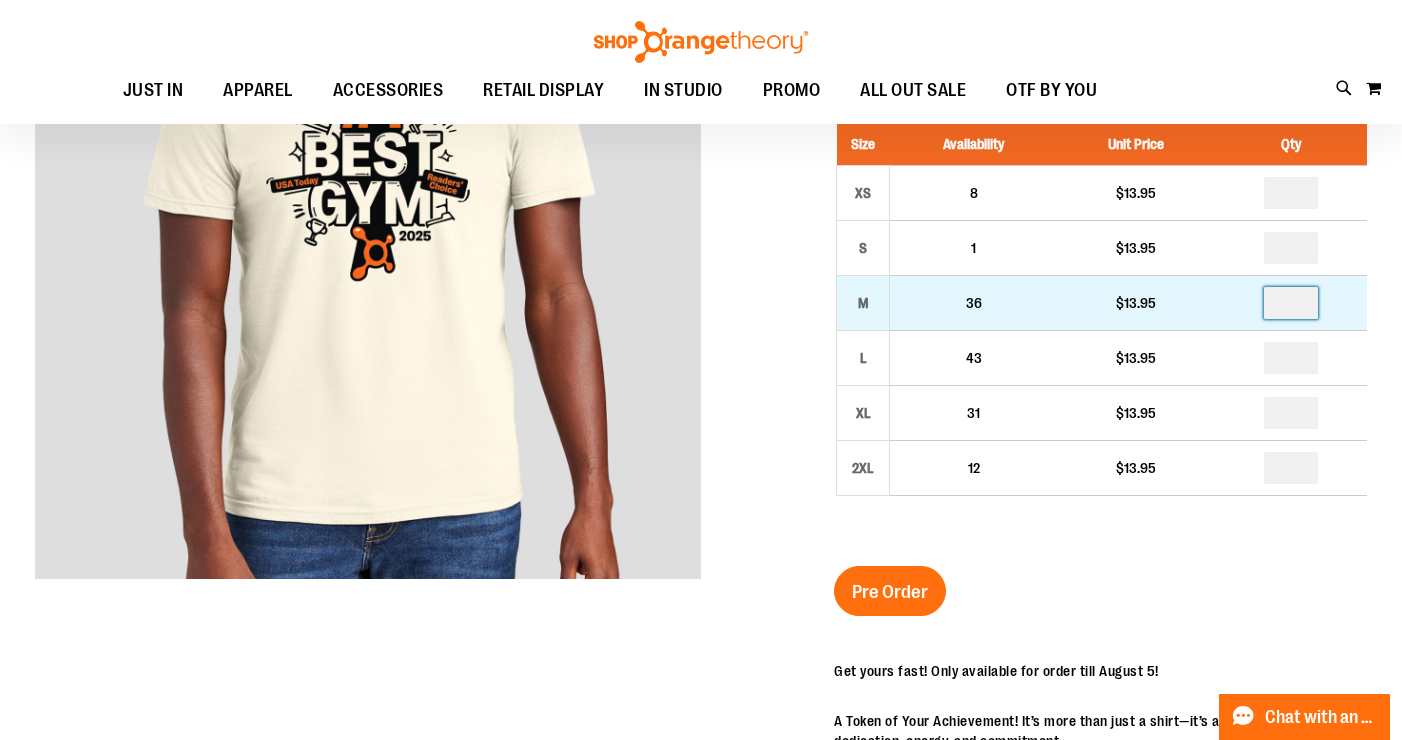 click at bounding box center [1291, 303] 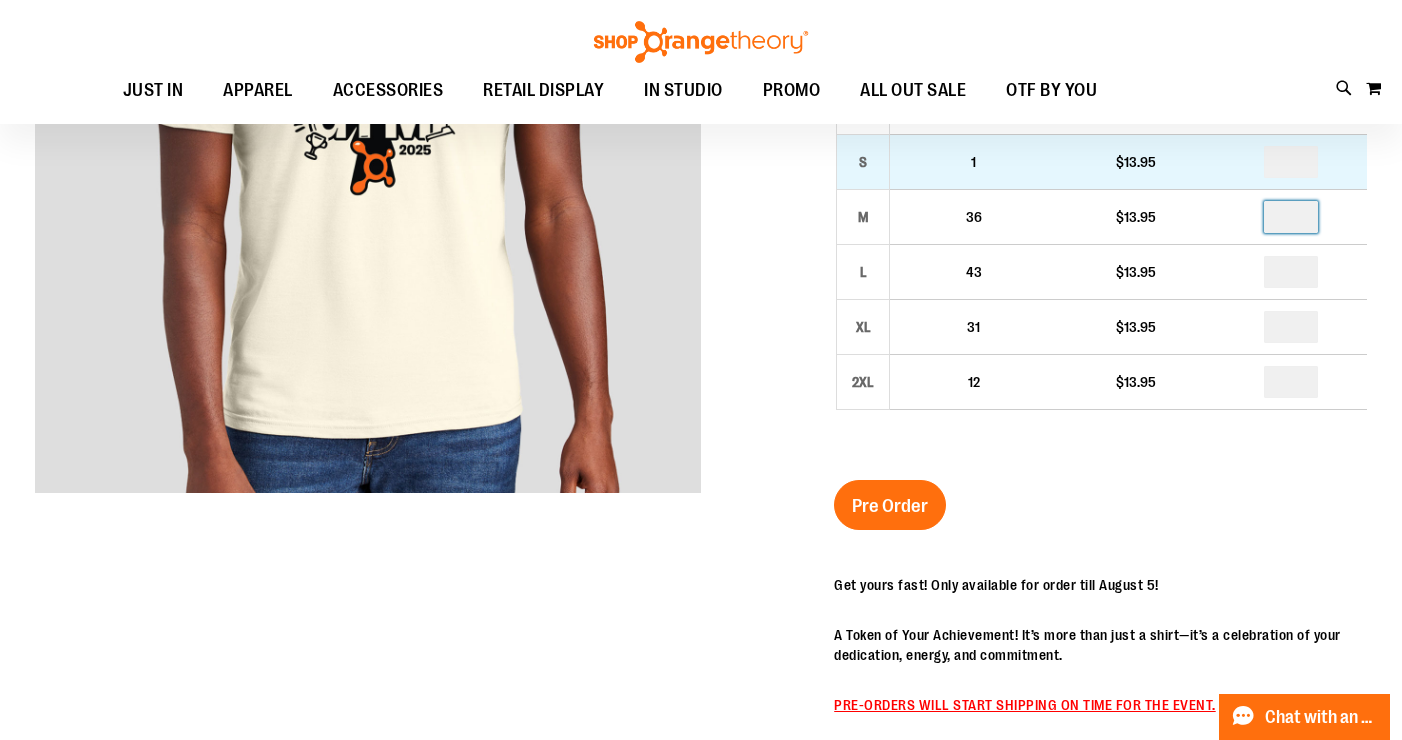 scroll, scrollTop: 248, scrollLeft: 0, axis: vertical 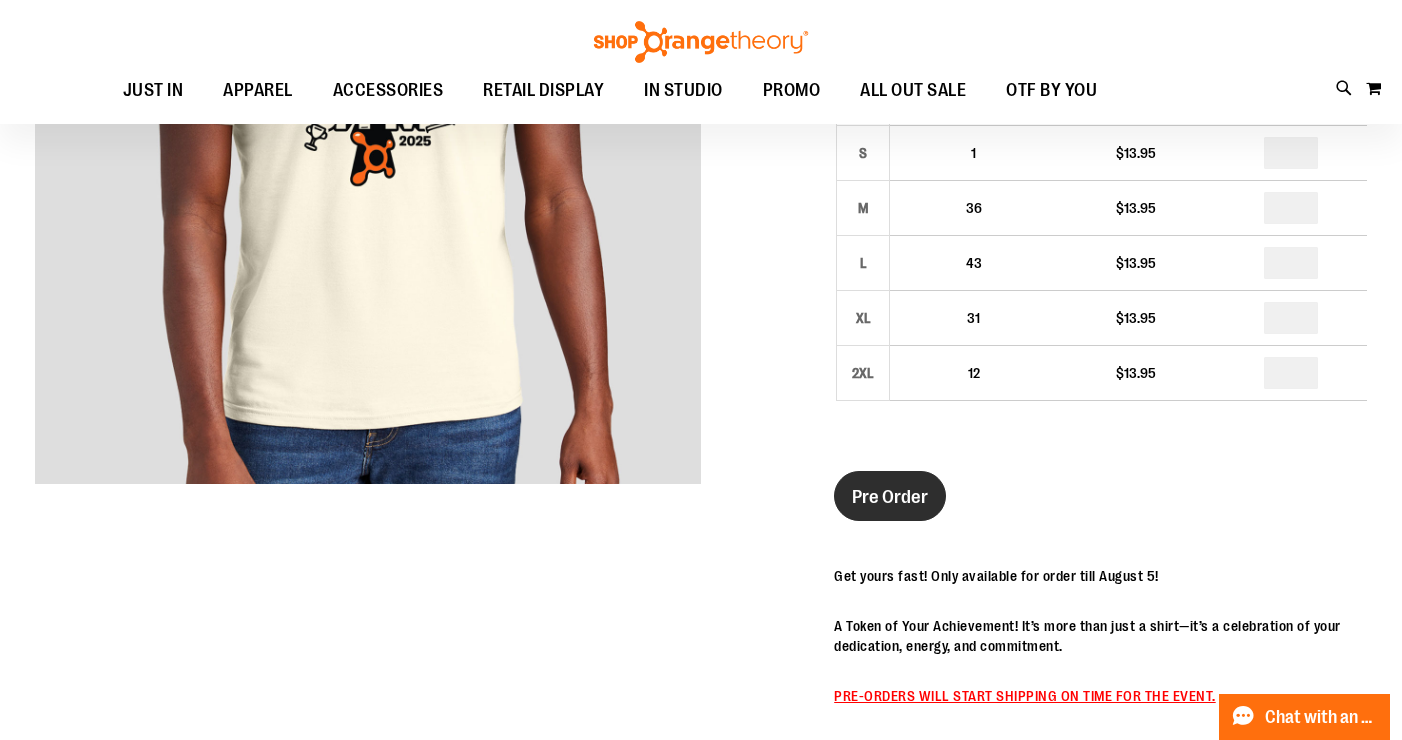 click on "Pre Order" at bounding box center [890, 496] 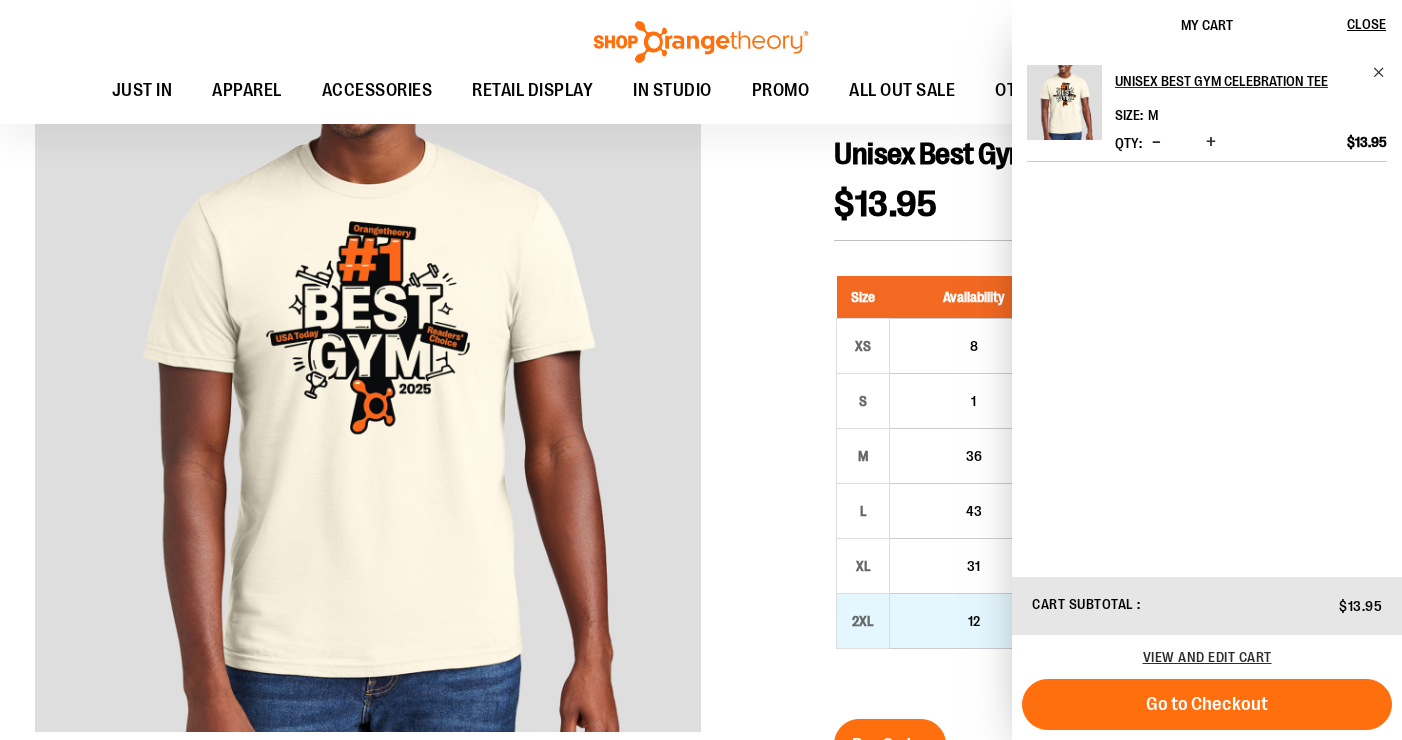 scroll, scrollTop: 0, scrollLeft: 0, axis: both 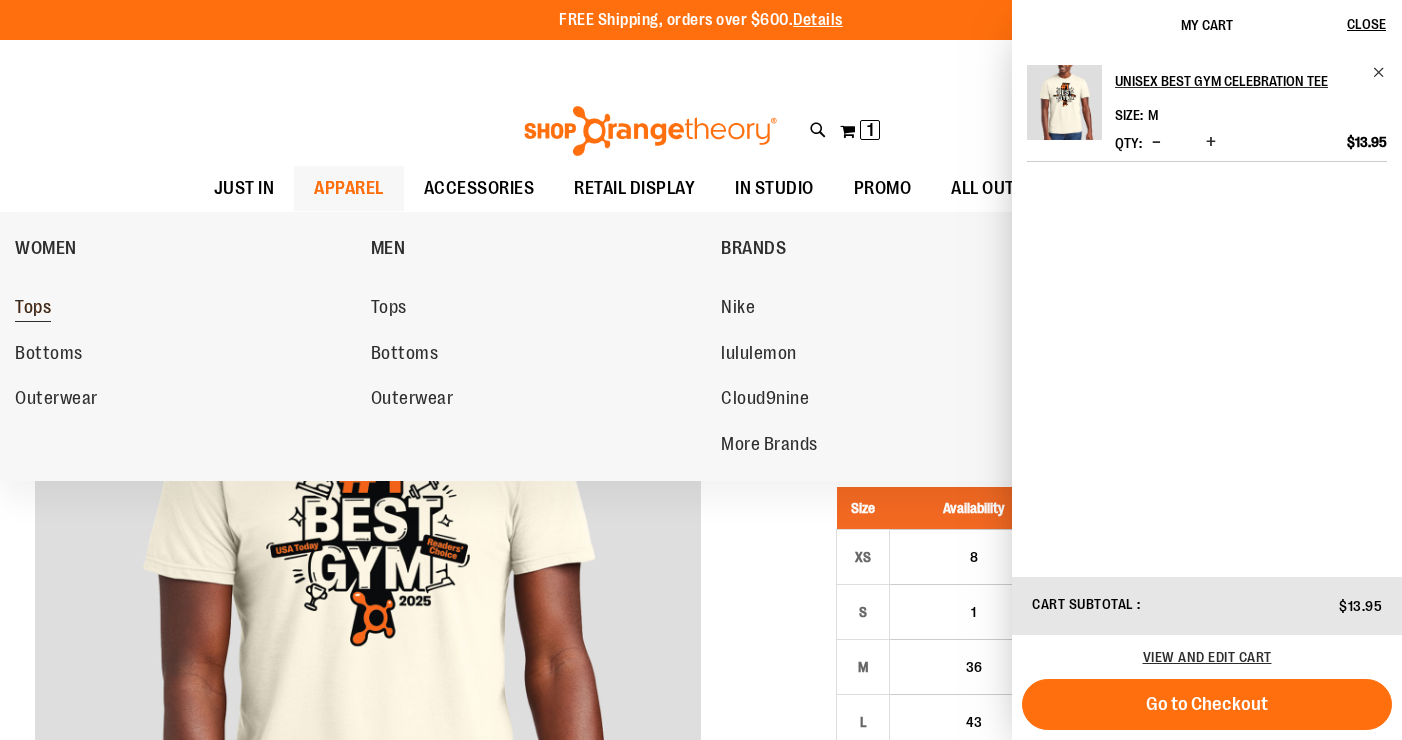 click on "Tops" at bounding box center (33, 309) 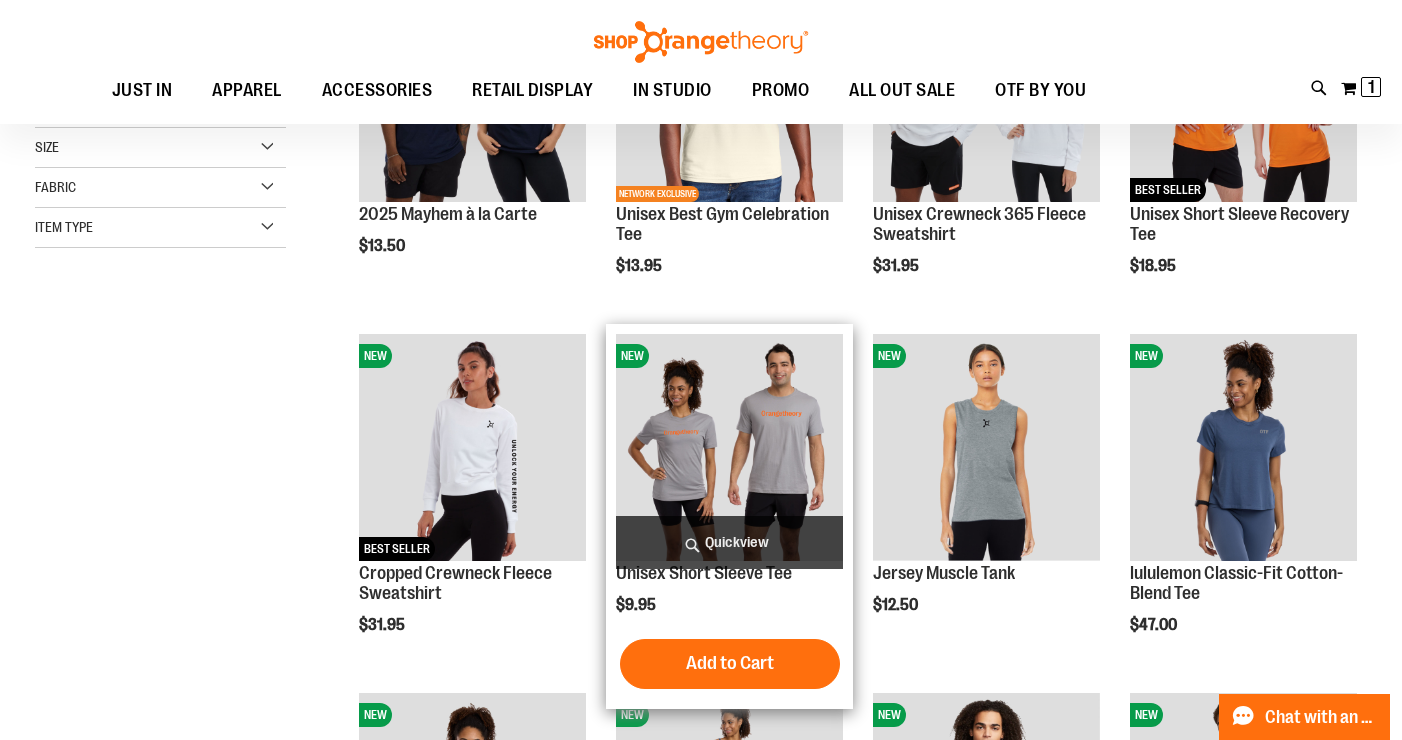 scroll, scrollTop: 212, scrollLeft: 0, axis: vertical 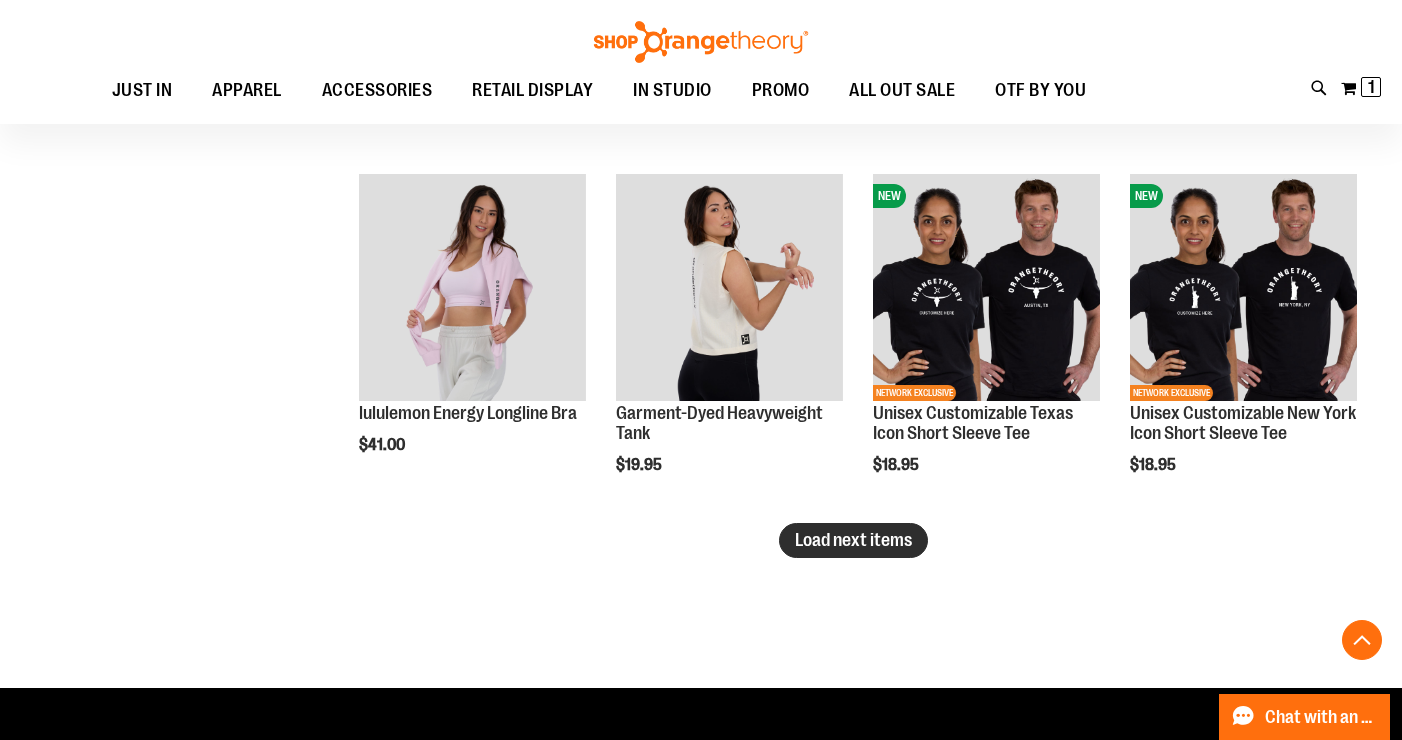 click on "Load next items" at bounding box center (853, 540) 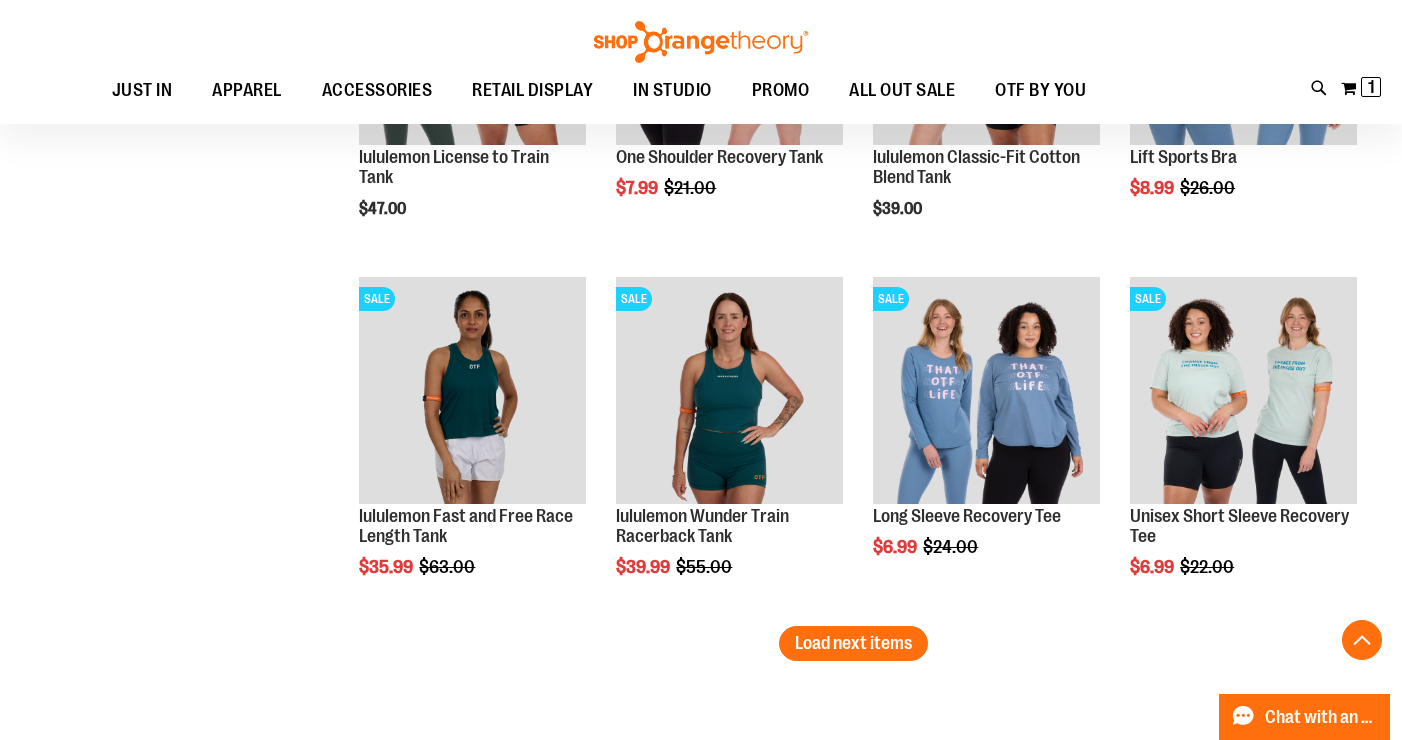 scroll, scrollTop: 3867, scrollLeft: 0, axis: vertical 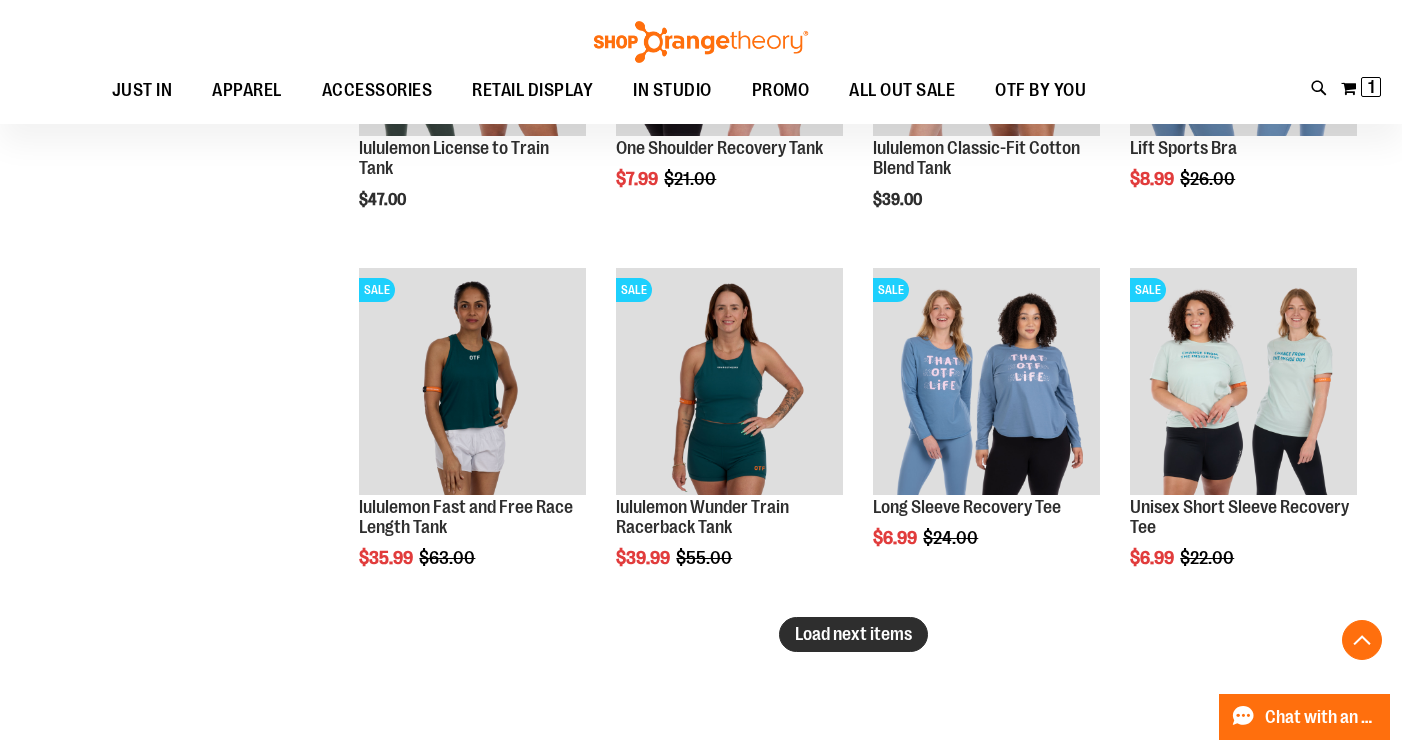 click on "Load next items" at bounding box center (853, 634) 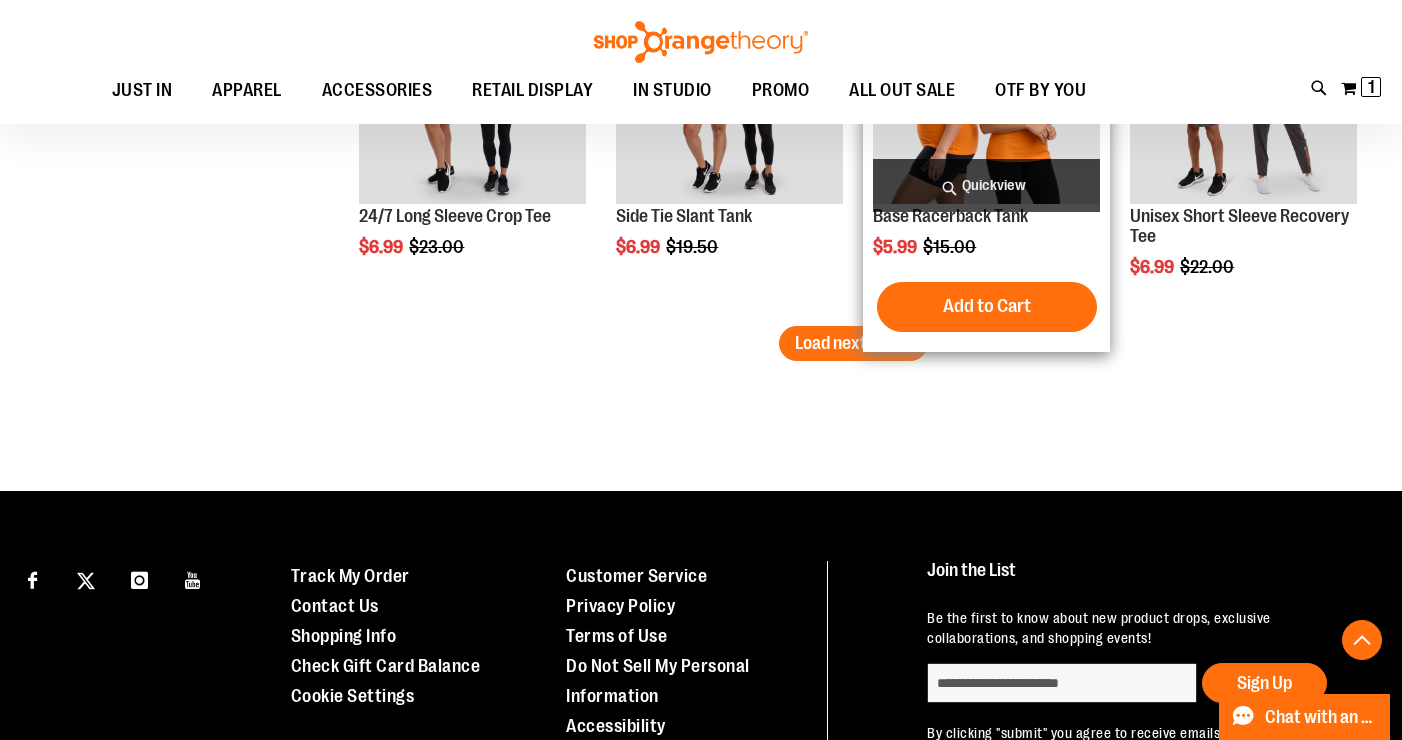 scroll, scrollTop: 5242, scrollLeft: 0, axis: vertical 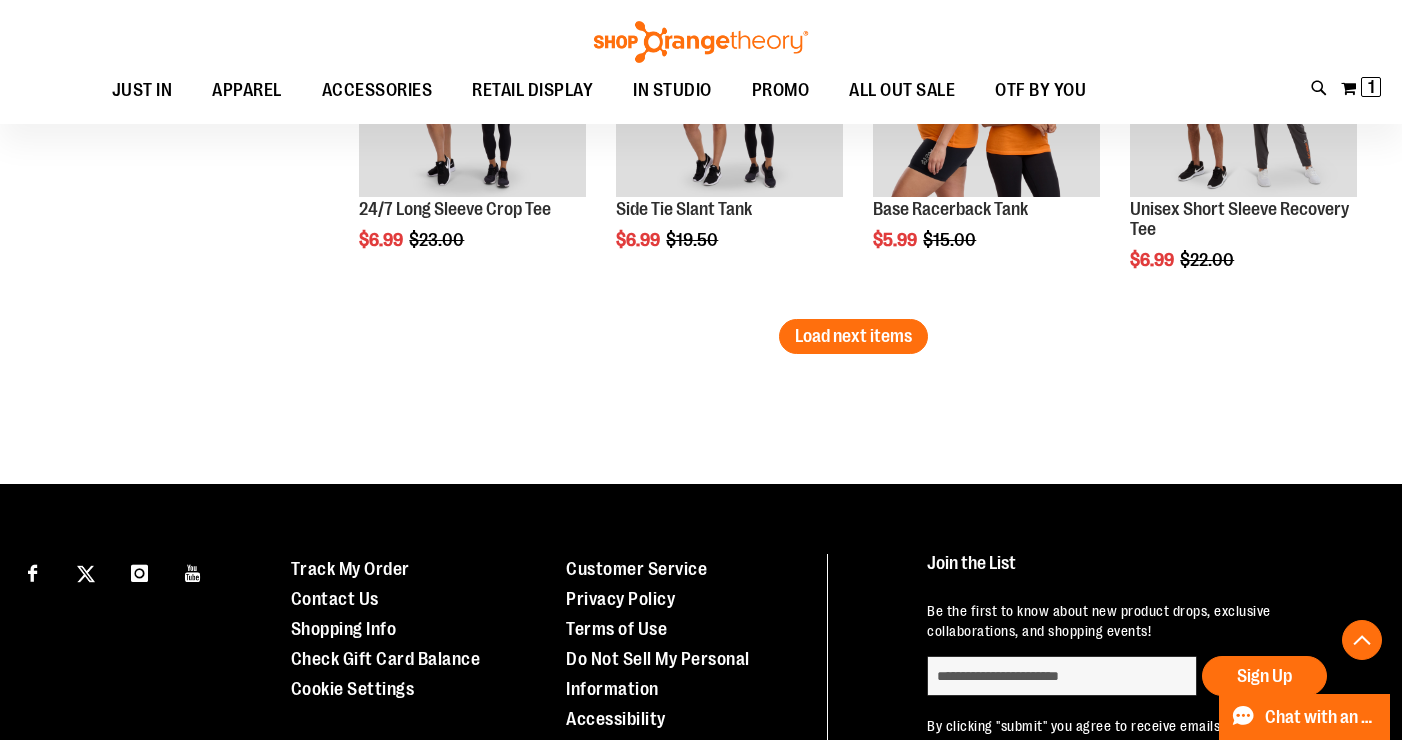 click on "SALE
Base Racerback Tank
$5.99
Regular Price
$15.00
Quickview
Add to Cart In stock" at bounding box center [986, 139] 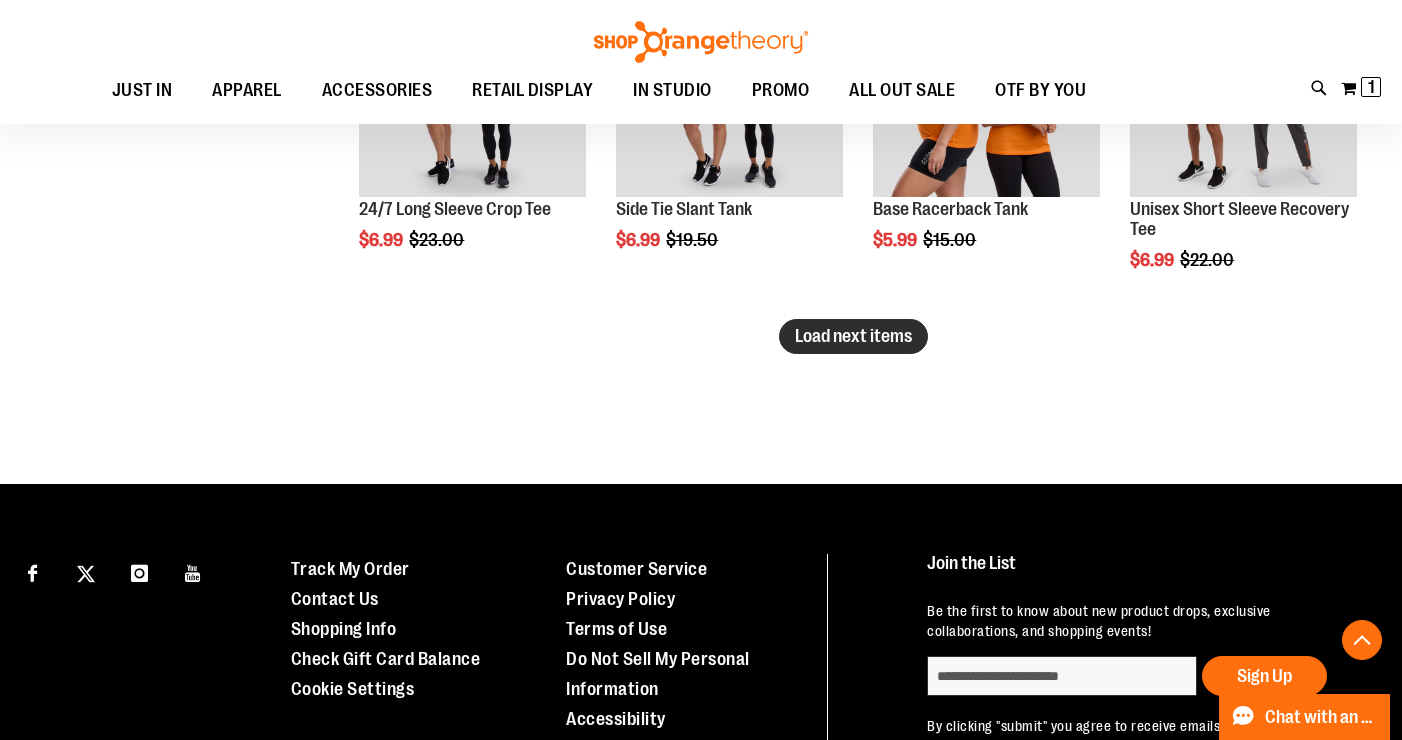 click on "Load next items" at bounding box center (853, 336) 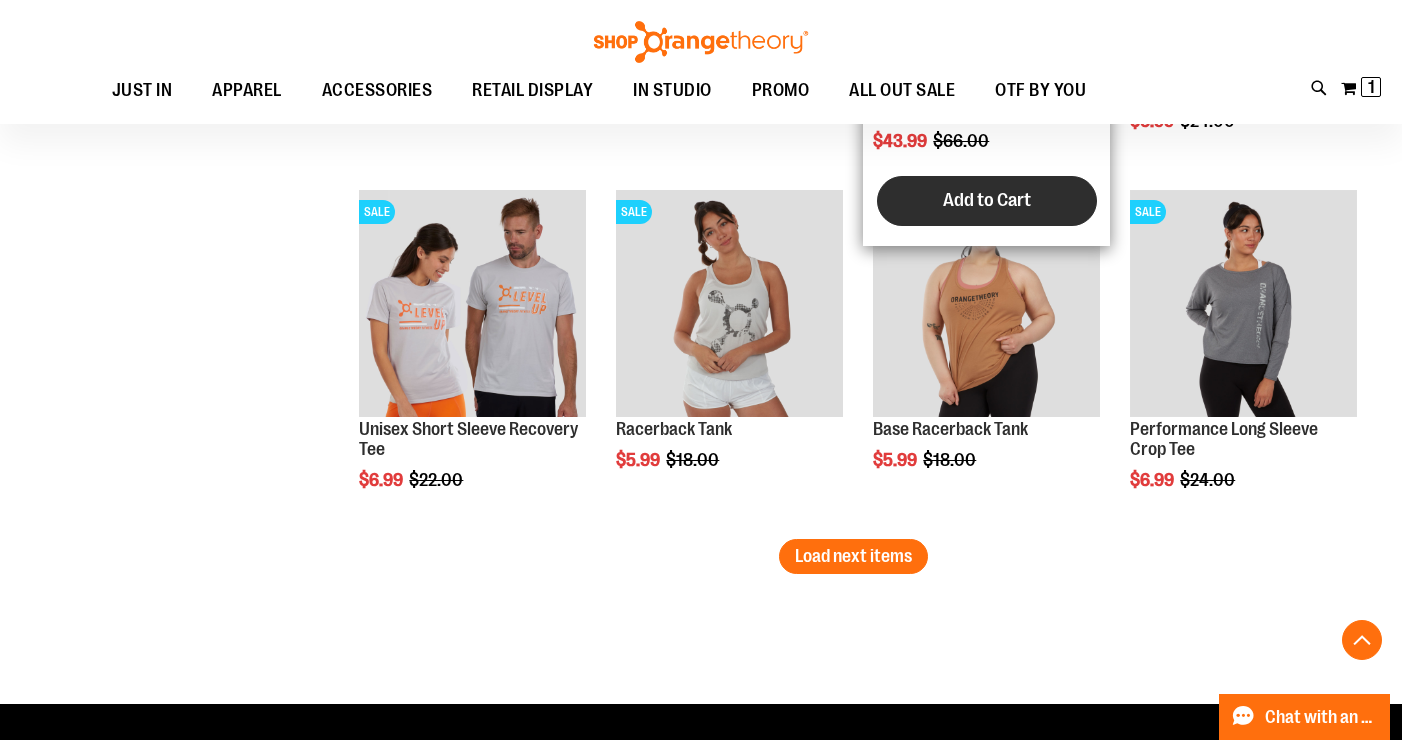 scroll, scrollTop: 6101, scrollLeft: 0, axis: vertical 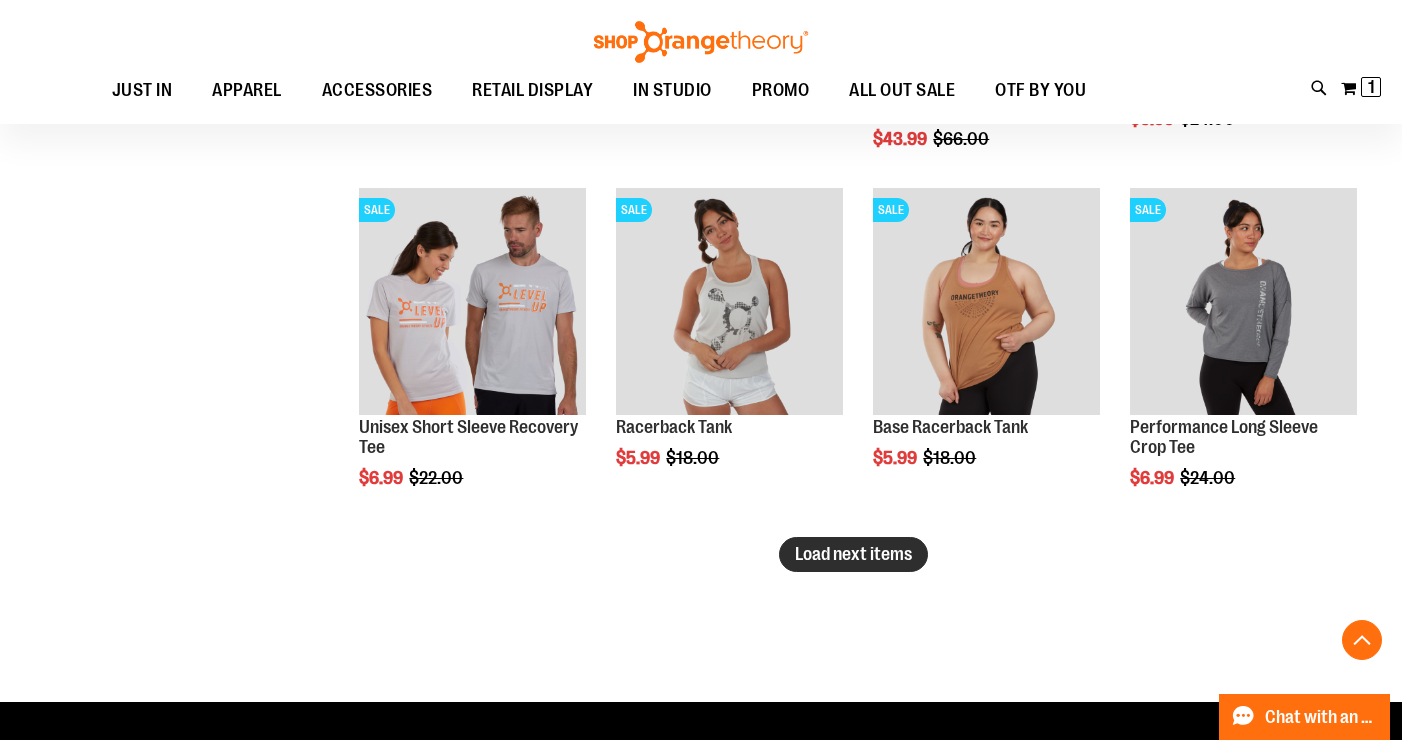 click on "Load next items" at bounding box center [853, 554] 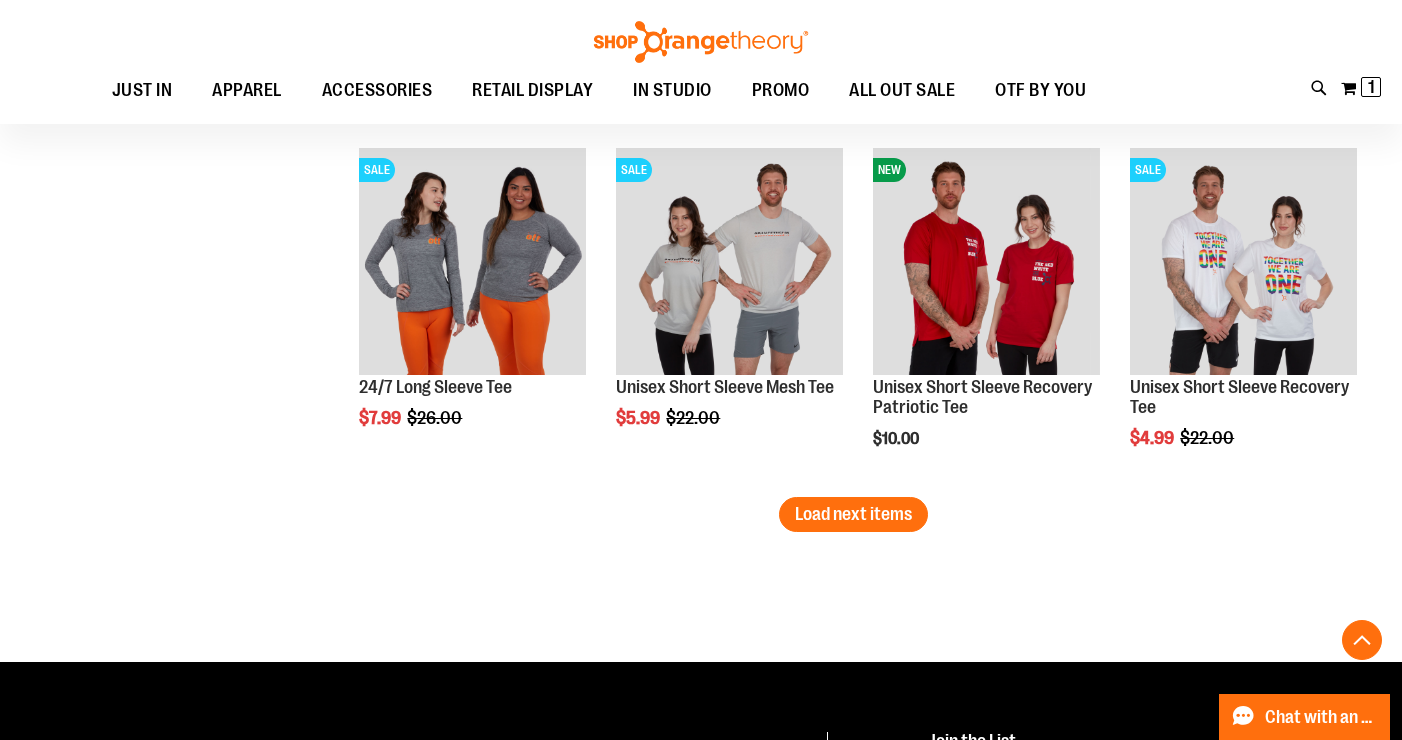 scroll, scrollTop: 7220, scrollLeft: 0, axis: vertical 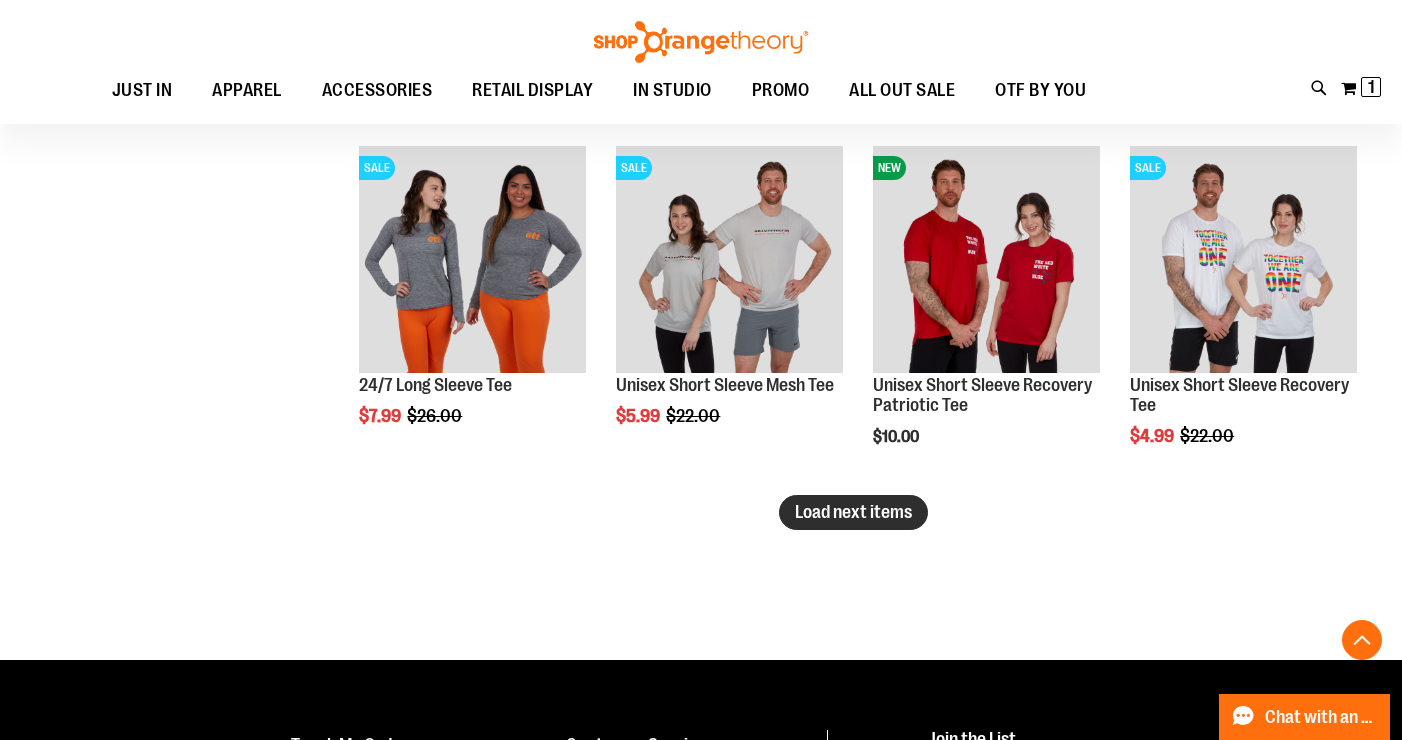 click on "Load next items" at bounding box center (853, 512) 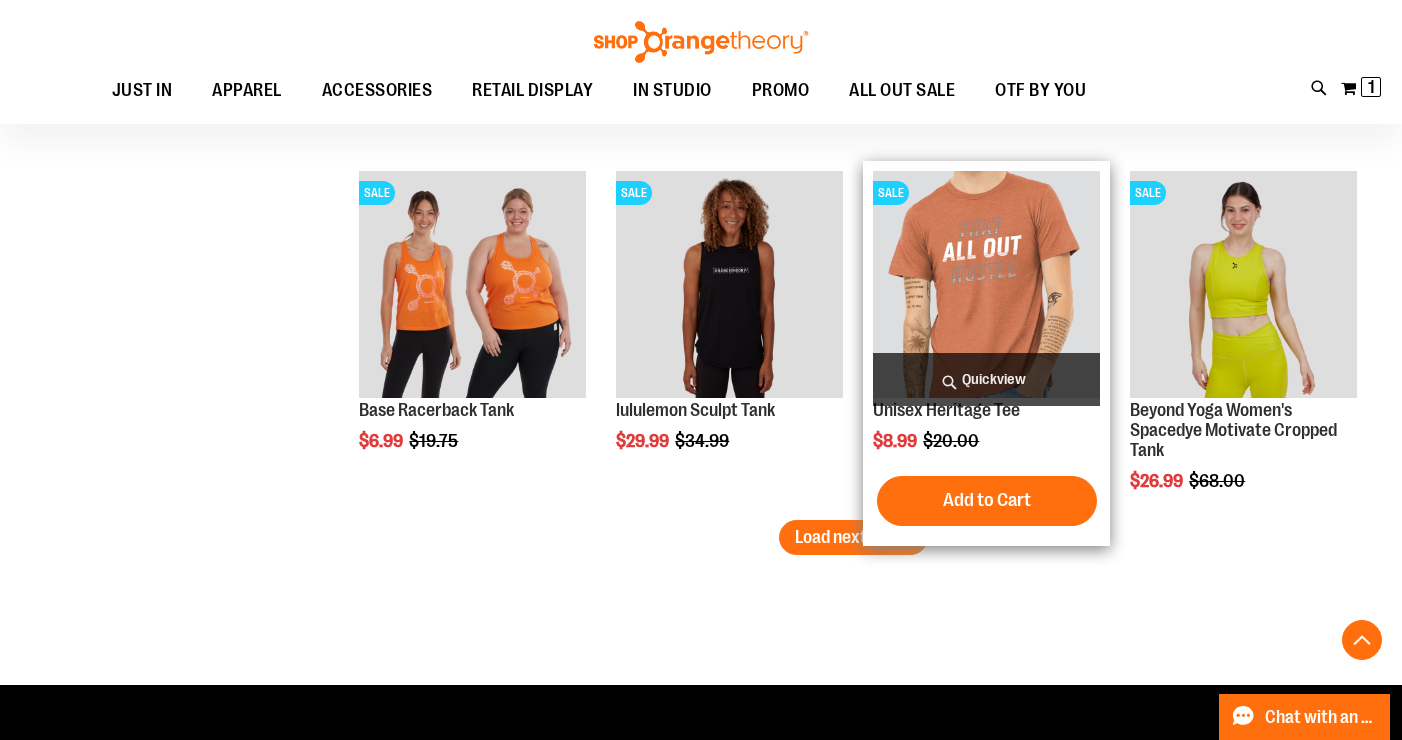 scroll, scrollTop: 8276, scrollLeft: 0, axis: vertical 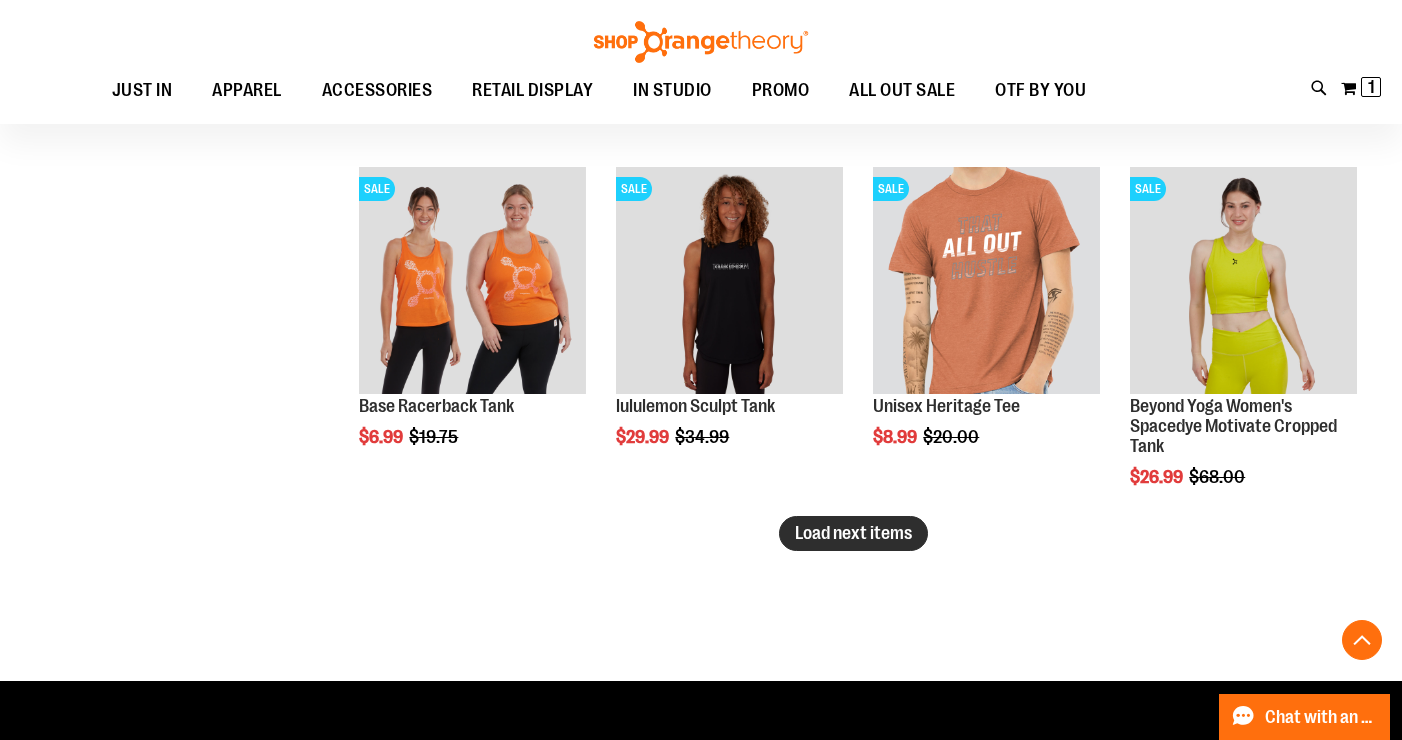 click on "Load next items" at bounding box center [853, 533] 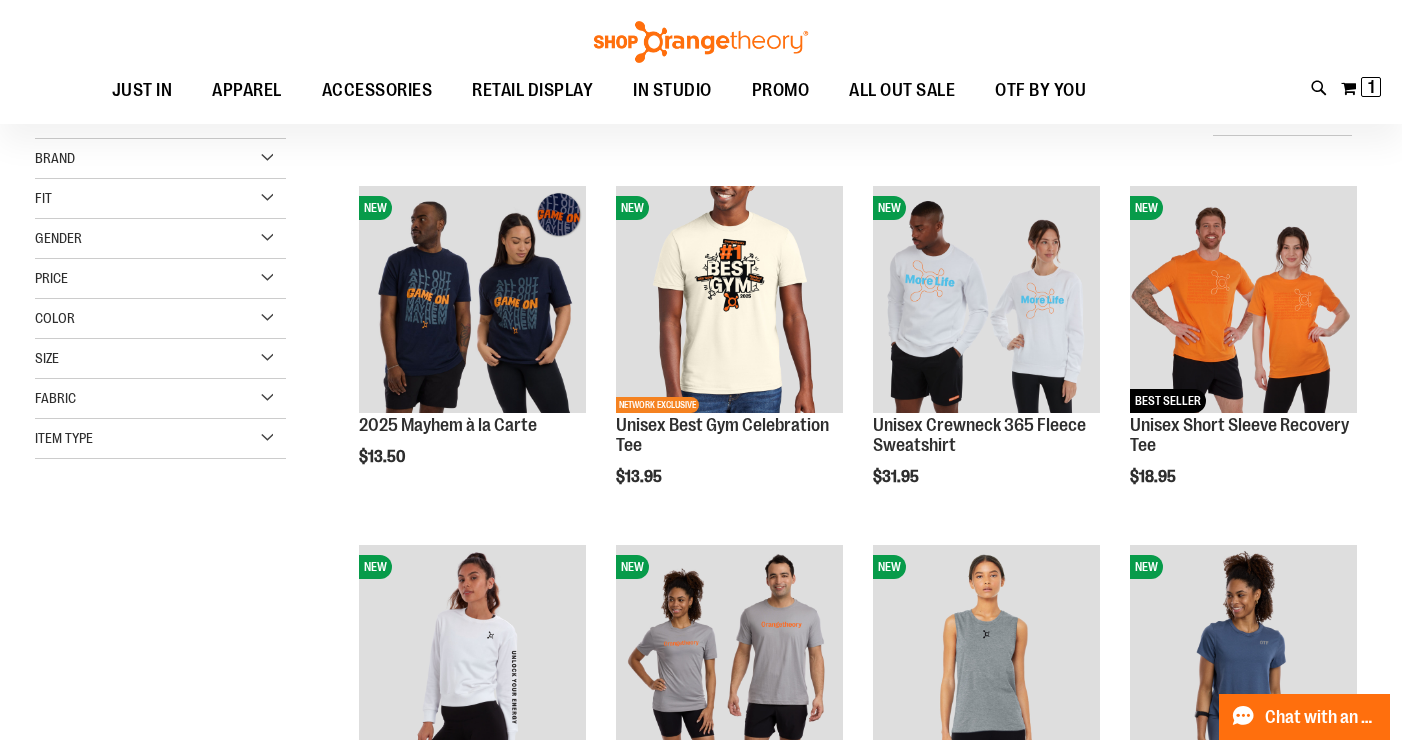 scroll, scrollTop: 0, scrollLeft: 0, axis: both 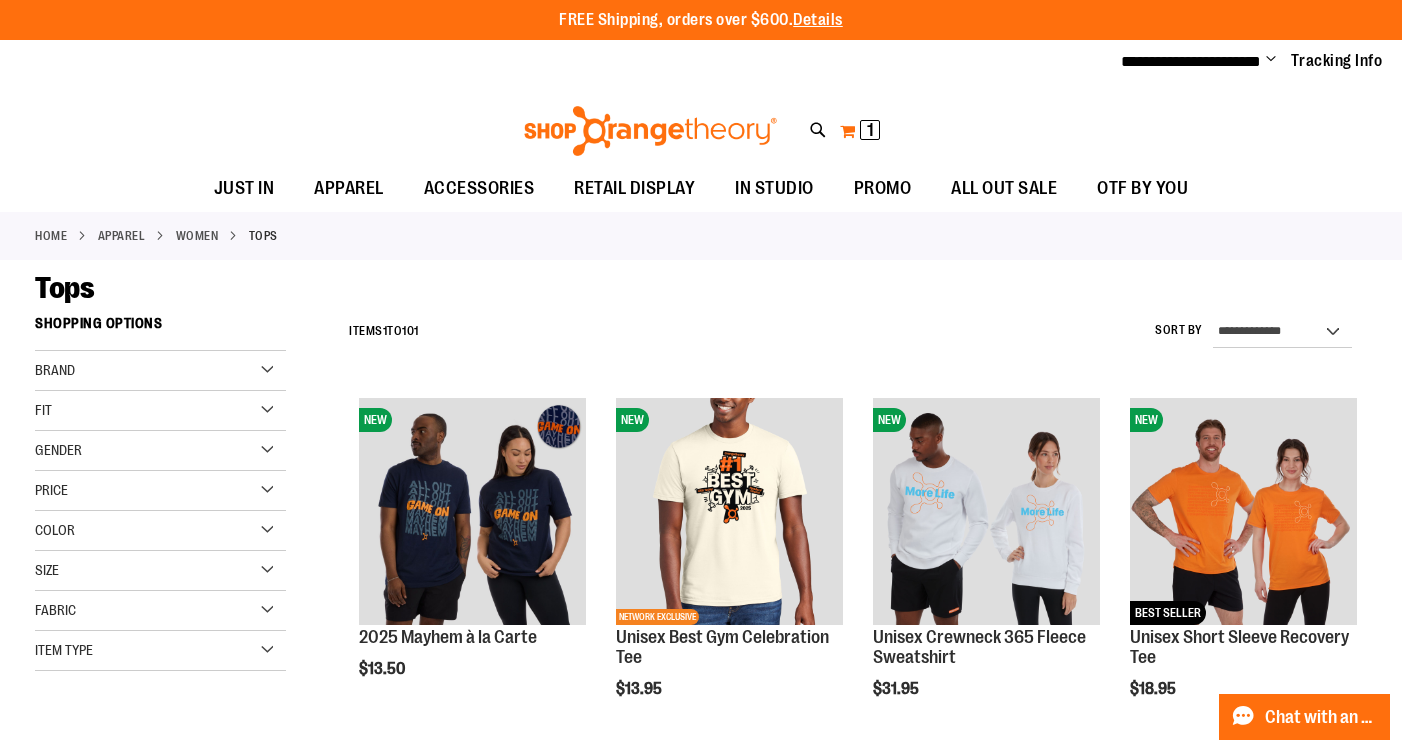 click on "My Cart
1
1
items" at bounding box center [860, 131] 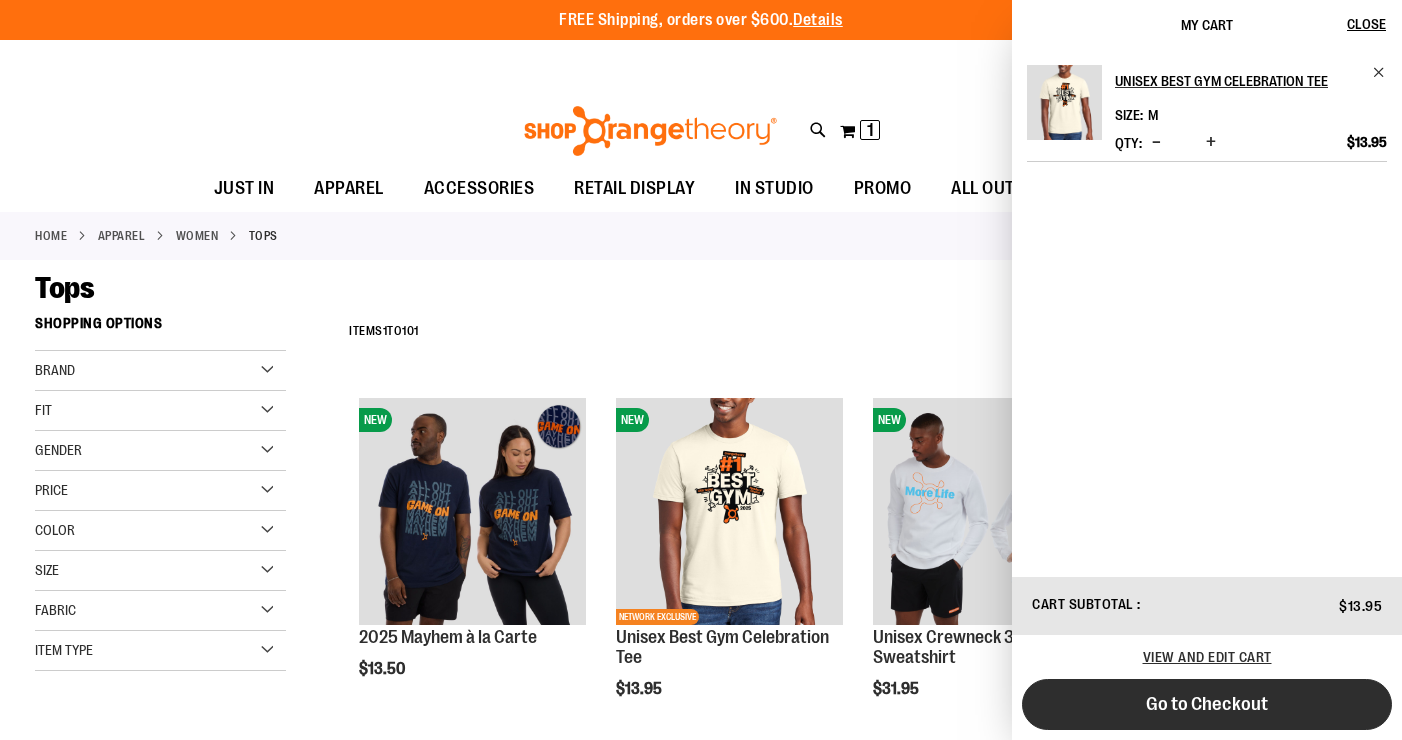 click on "Go to Checkout" at bounding box center (1207, 704) 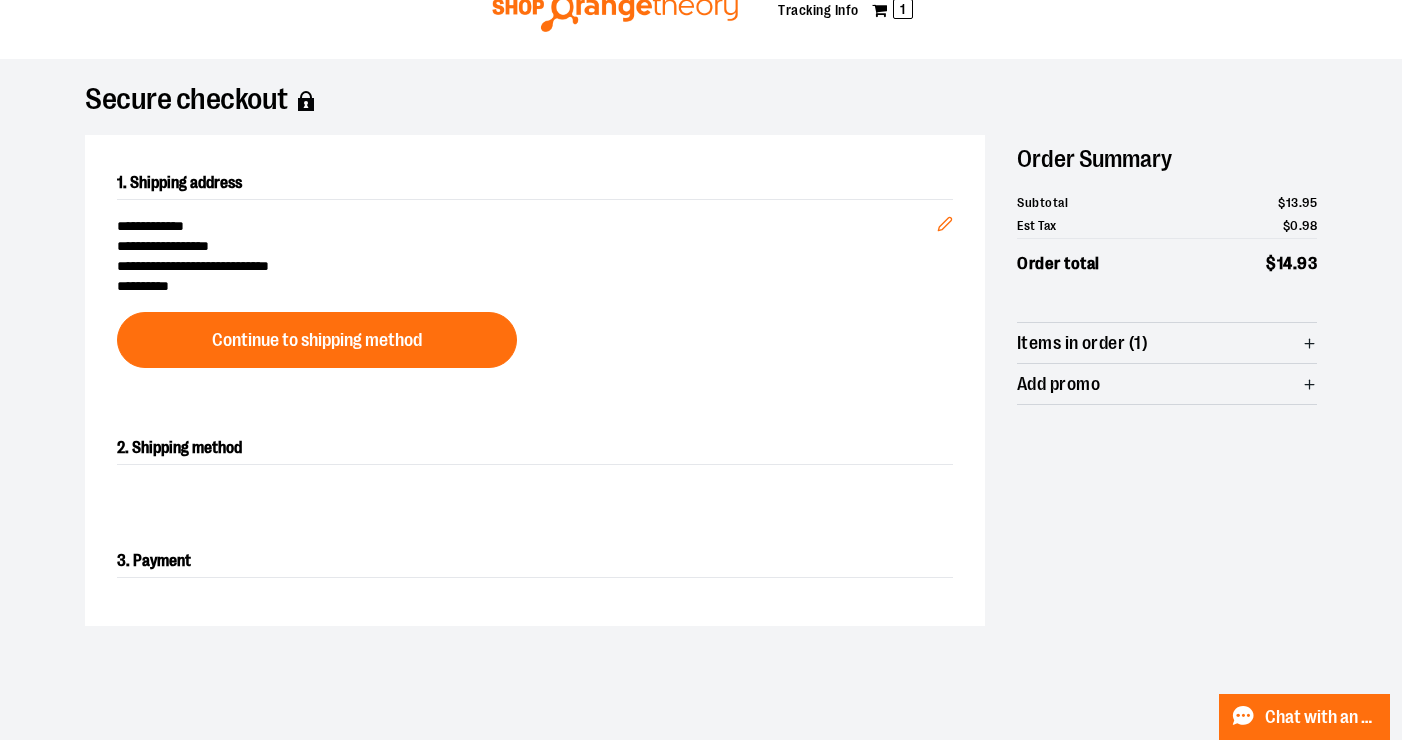 scroll, scrollTop: 80, scrollLeft: 0, axis: vertical 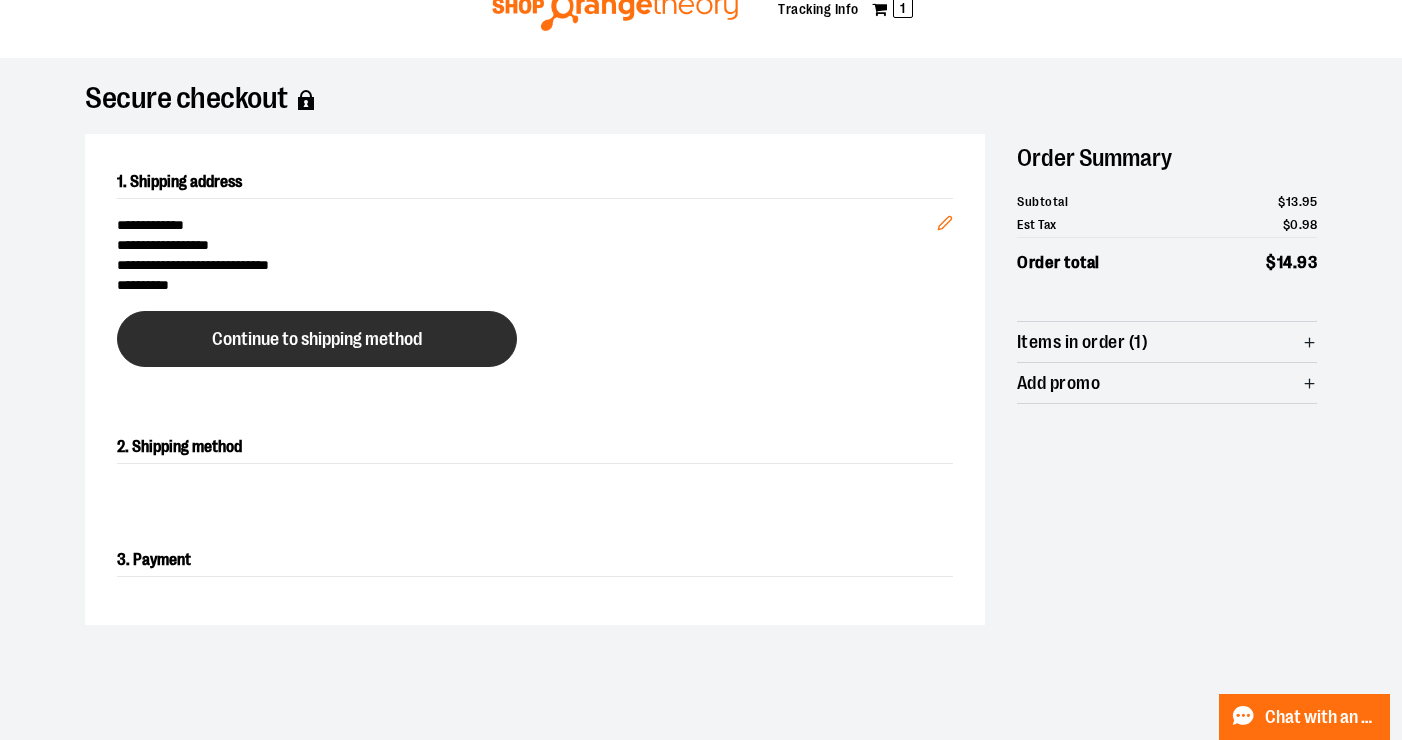 click on "Continue to shipping method" at bounding box center [317, 339] 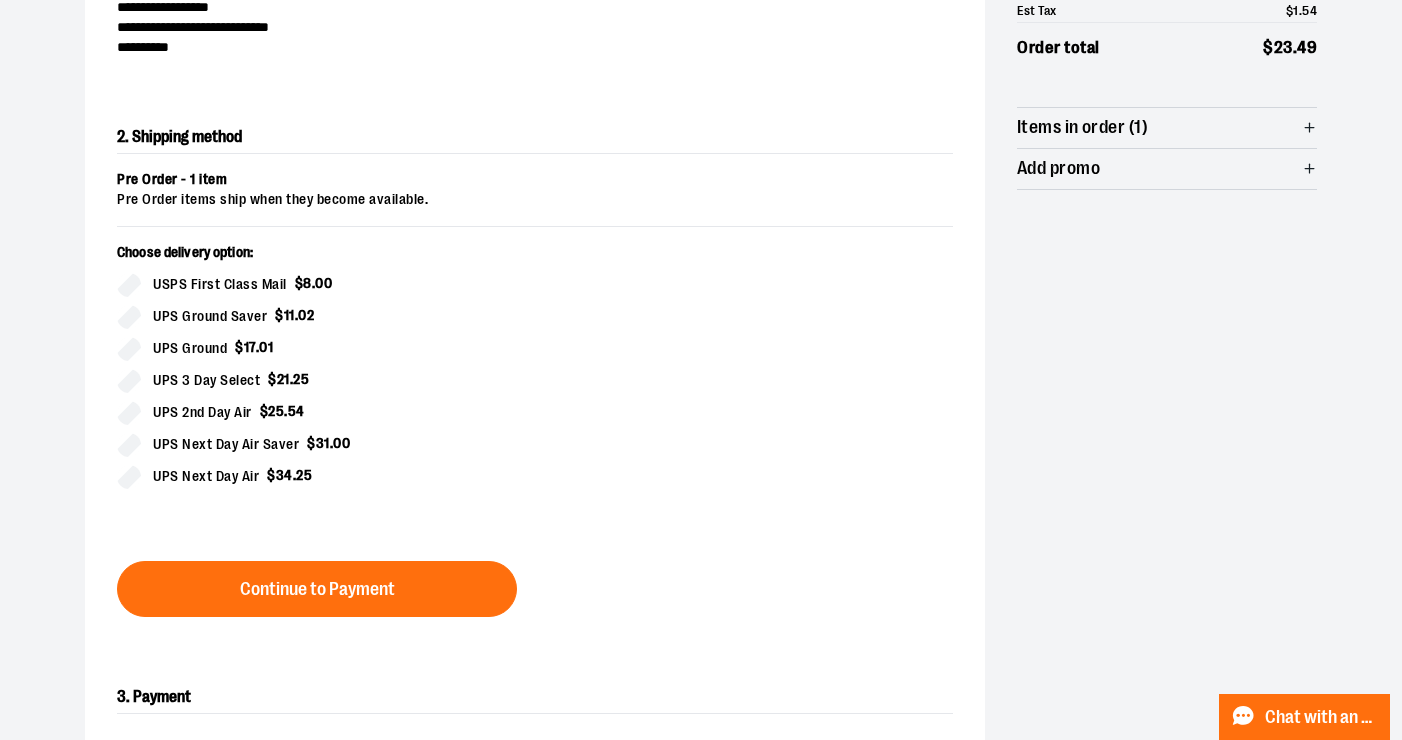 scroll, scrollTop: 321, scrollLeft: 0, axis: vertical 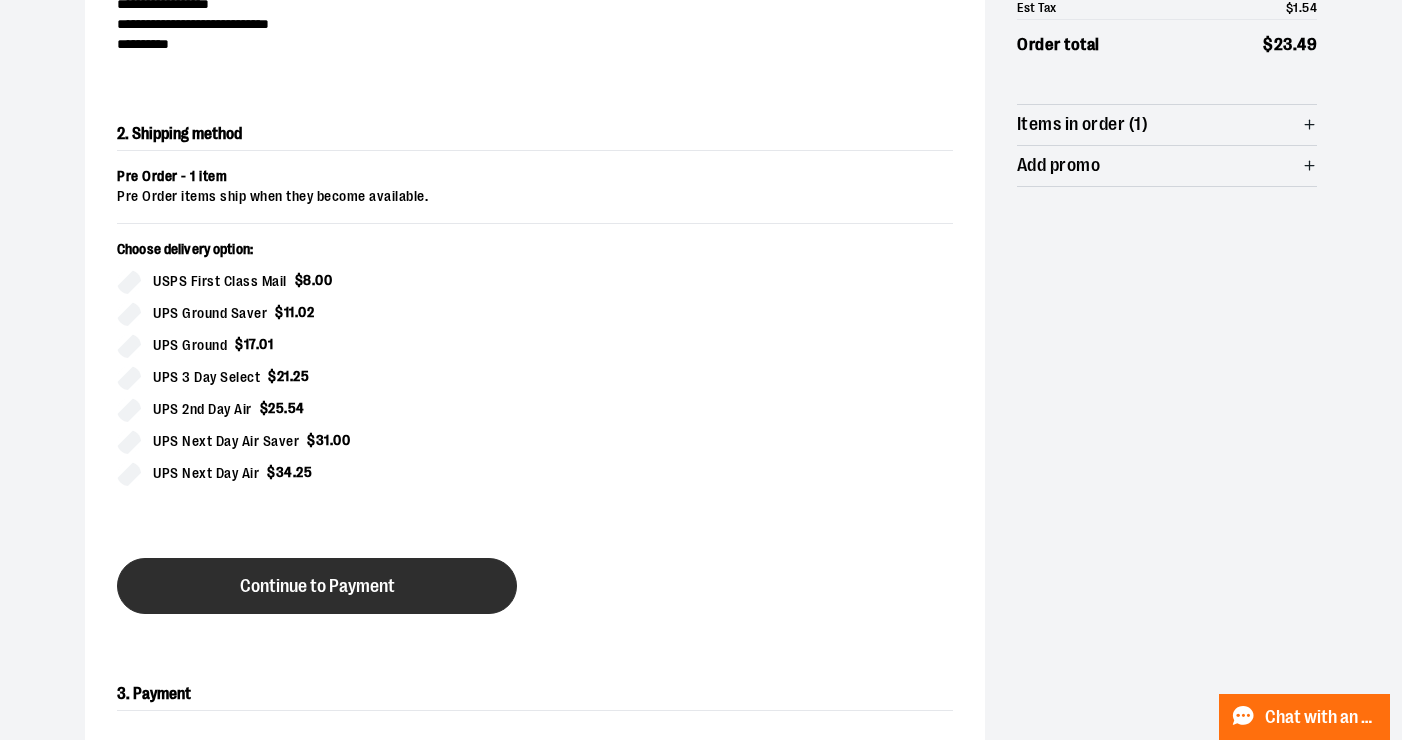 click on "Continue to Payment" at bounding box center [317, 586] 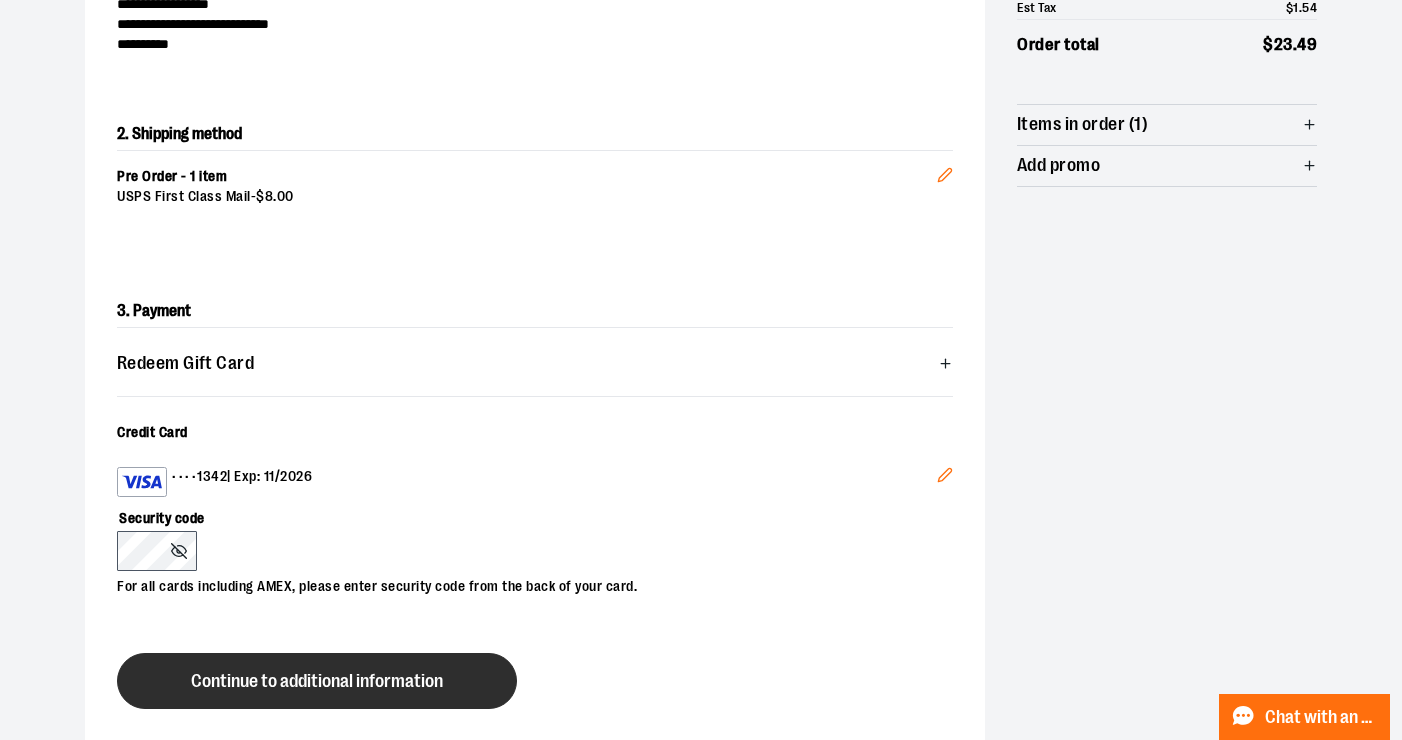 click on "Continue to additional information" at bounding box center (317, 681) 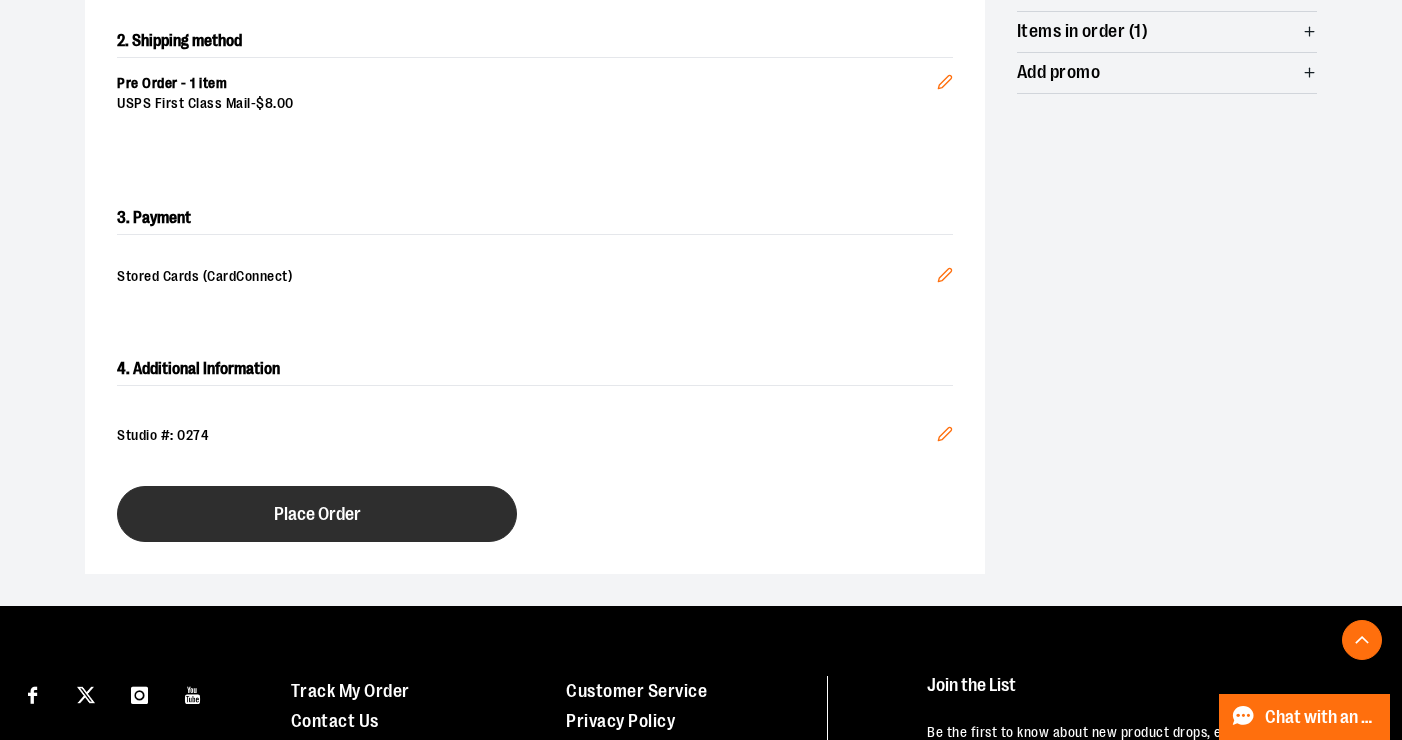 scroll, scrollTop: 422, scrollLeft: 0, axis: vertical 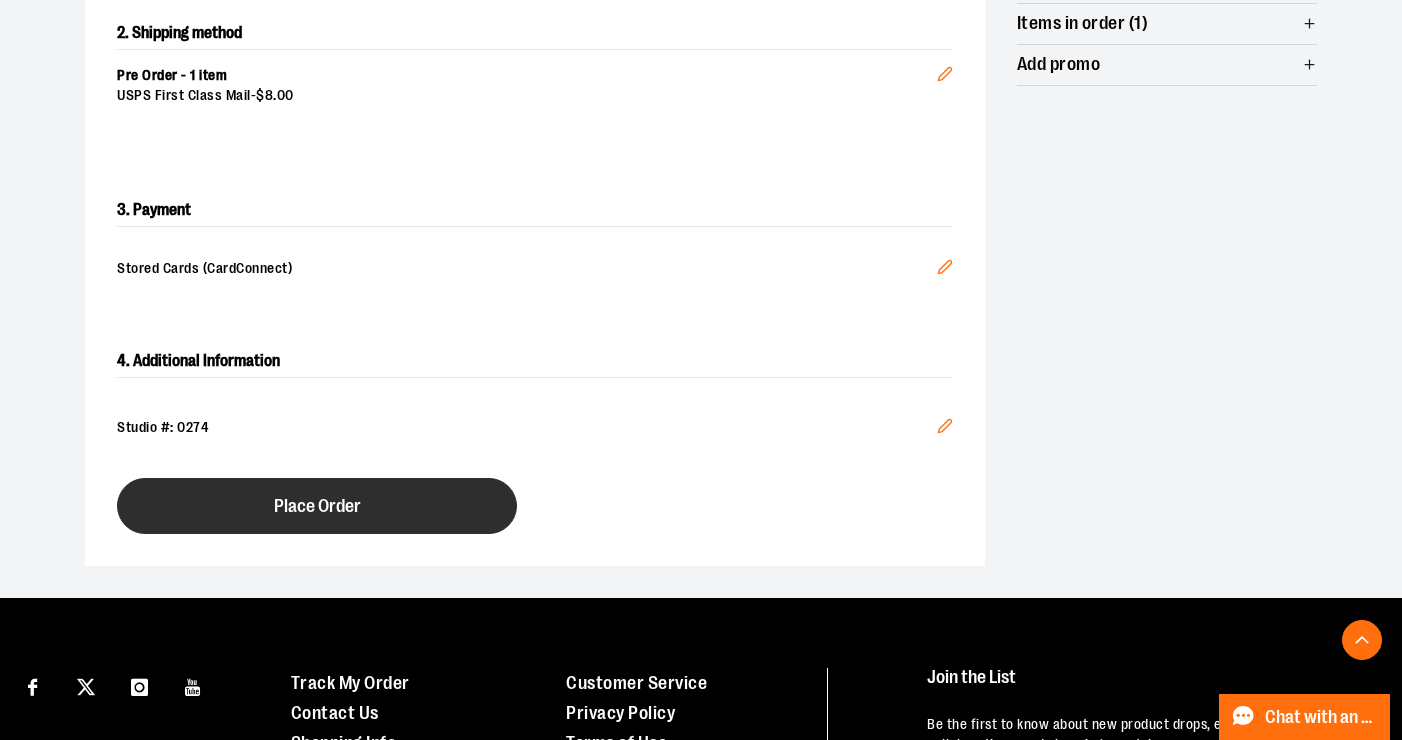 click on "Place Order" at bounding box center [317, 506] 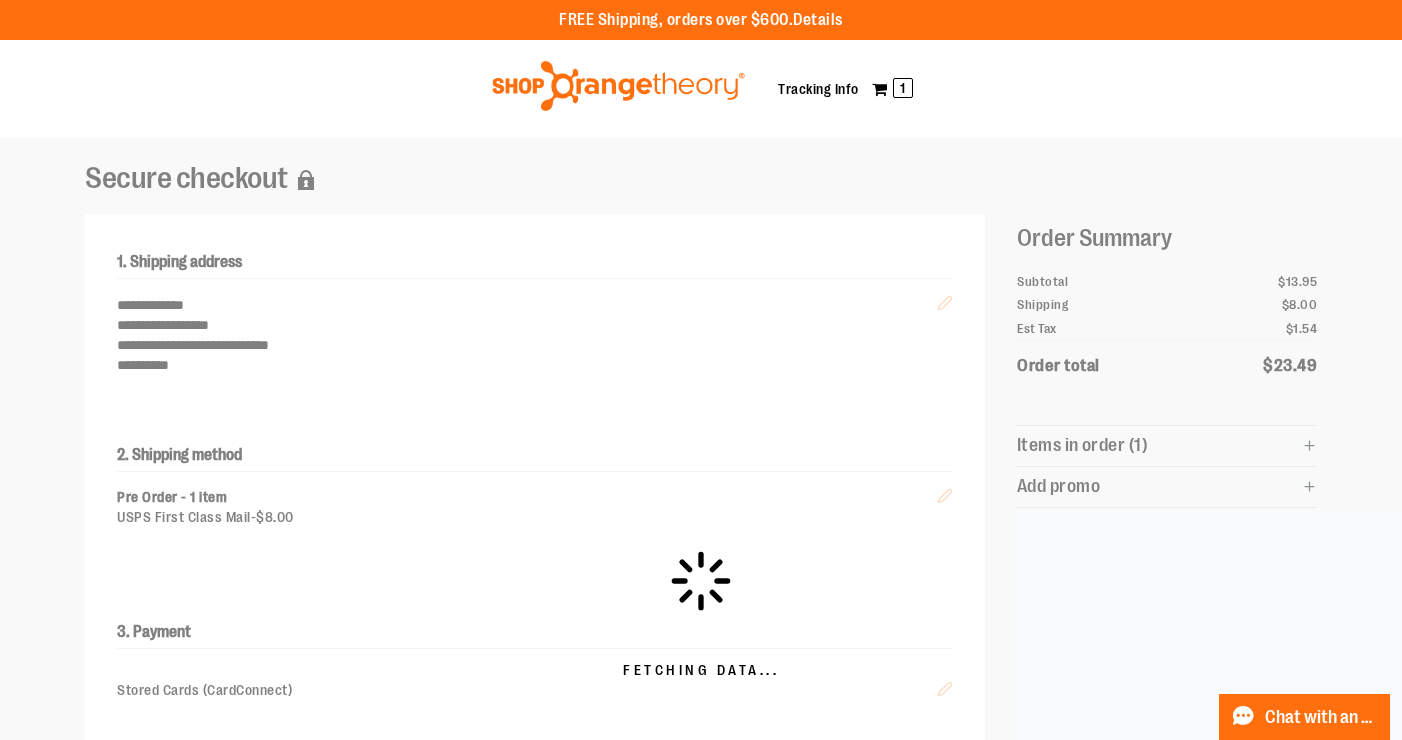 scroll, scrollTop: 0, scrollLeft: 0, axis: both 